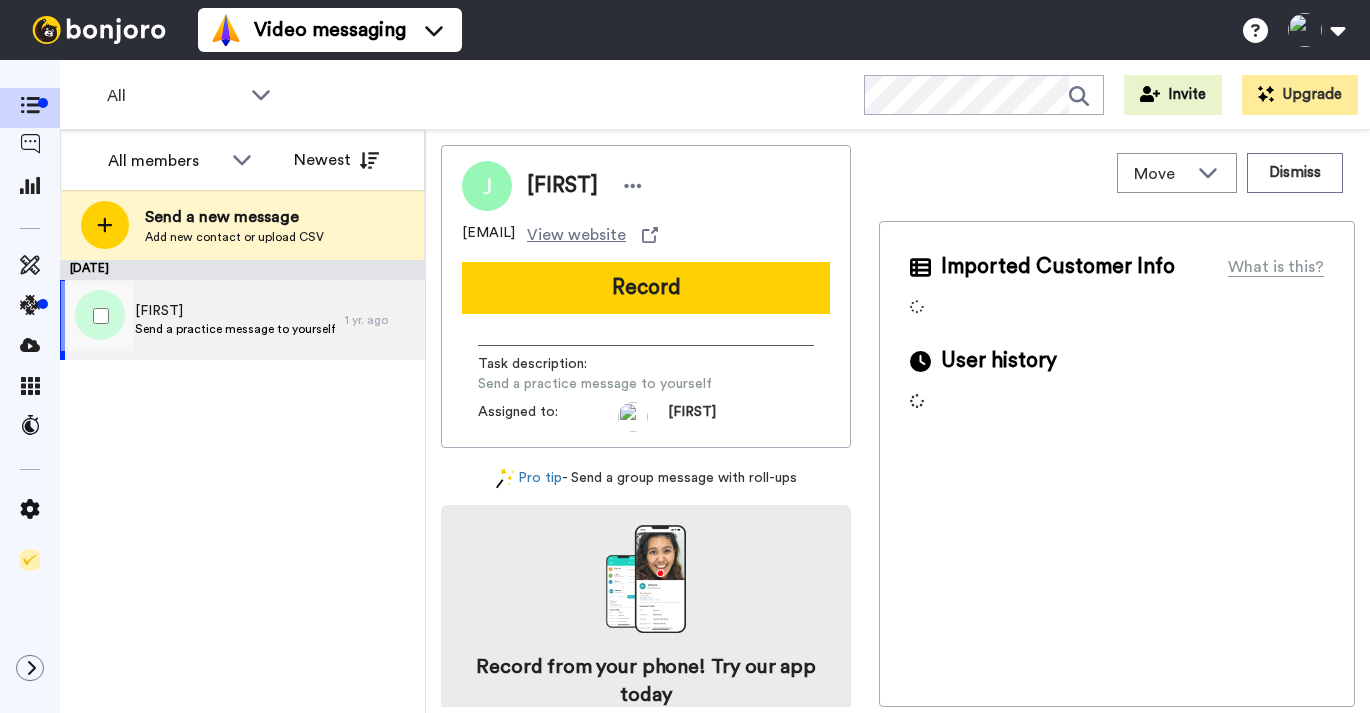 scroll, scrollTop: 0, scrollLeft: 0, axis: both 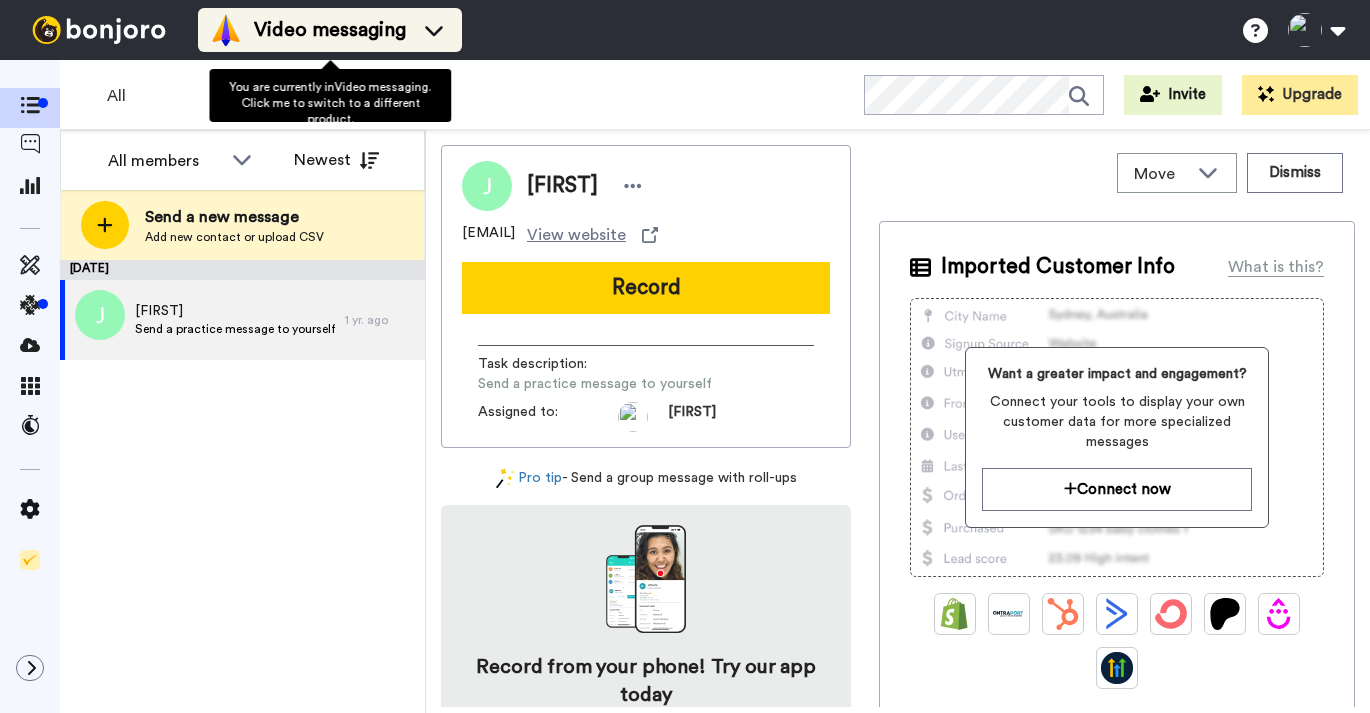 click on "Video messaging" at bounding box center [330, 30] 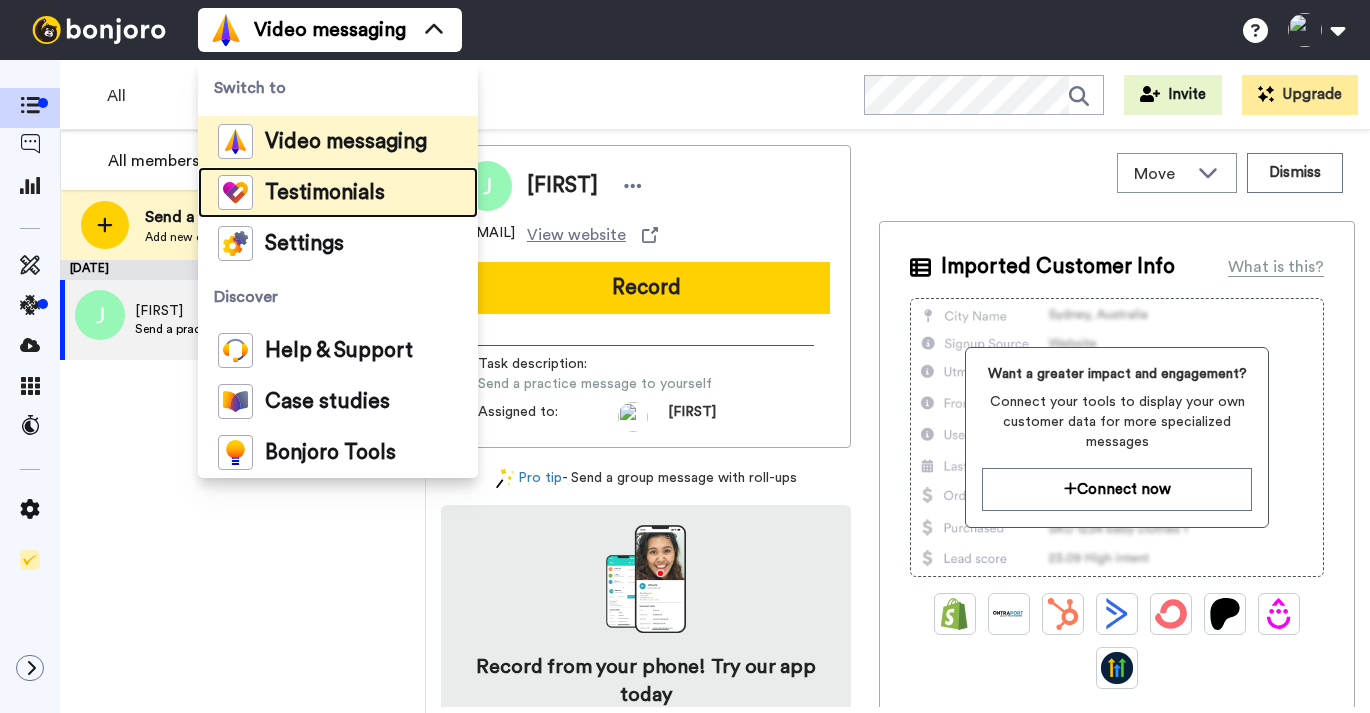 click on "Testimonials" at bounding box center [325, 193] 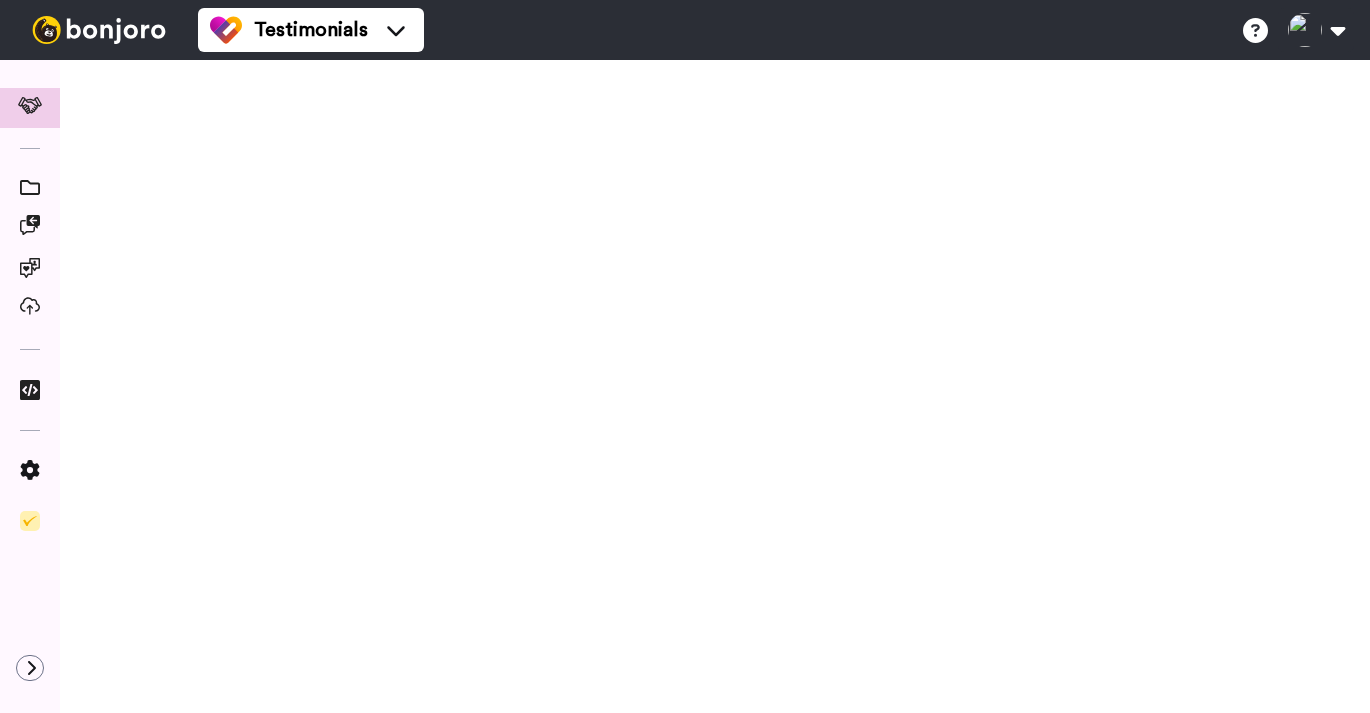 scroll, scrollTop: 0, scrollLeft: 0, axis: both 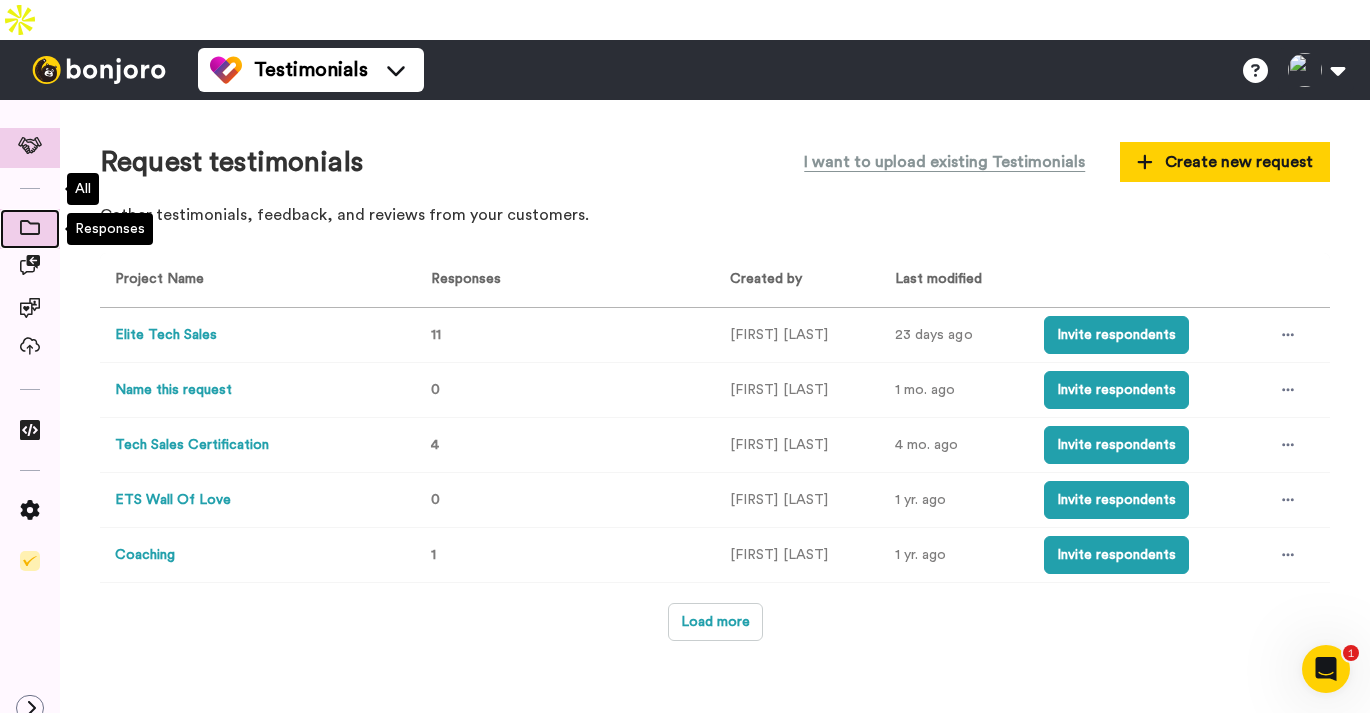 click at bounding box center (30, 227) 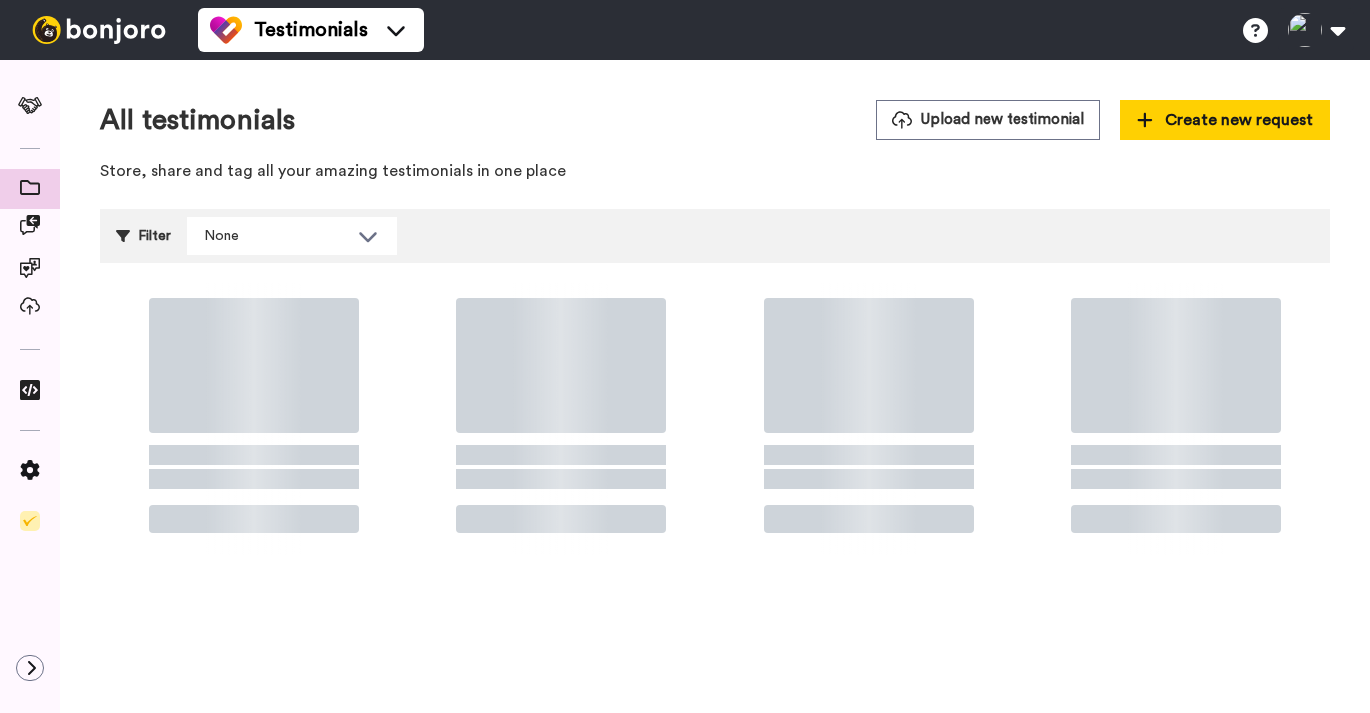 scroll, scrollTop: 0, scrollLeft: 0, axis: both 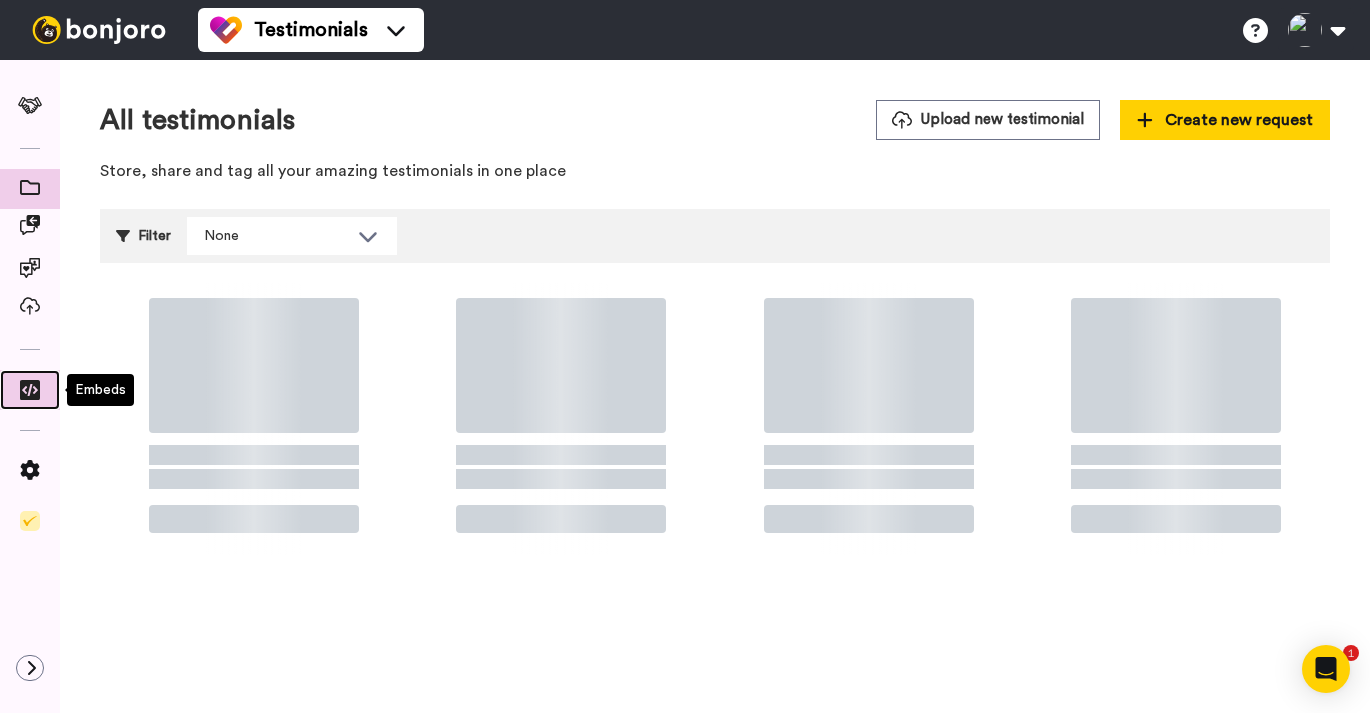 click at bounding box center [30, 390] 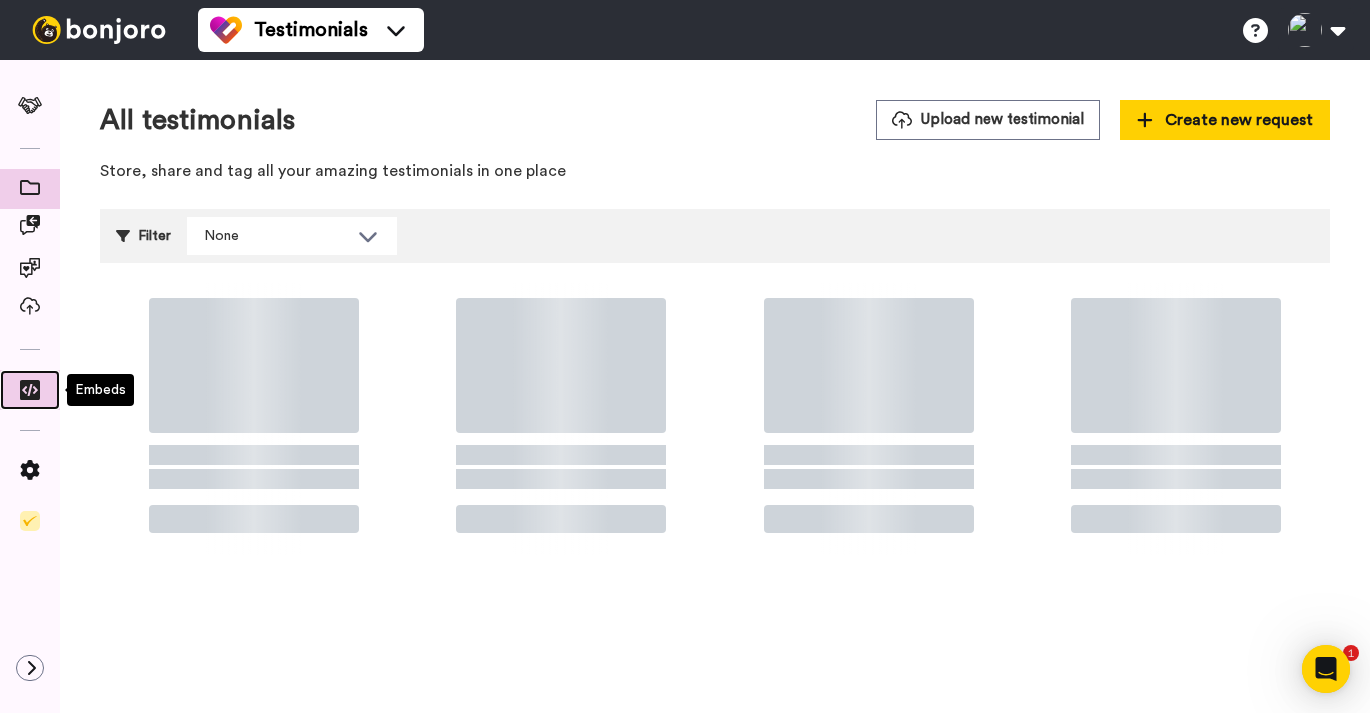 scroll, scrollTop: 0, scrollLeft: 0, axis: both 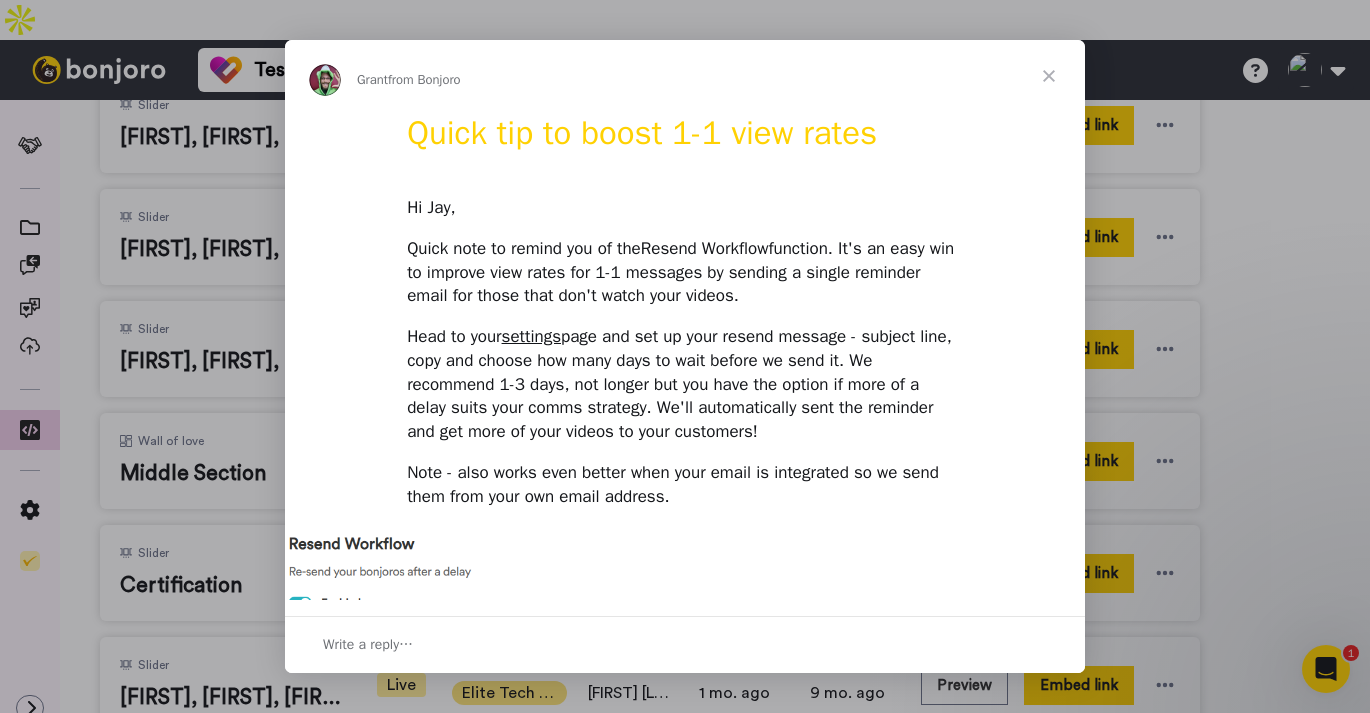 click at bounding box center [1049, 76] 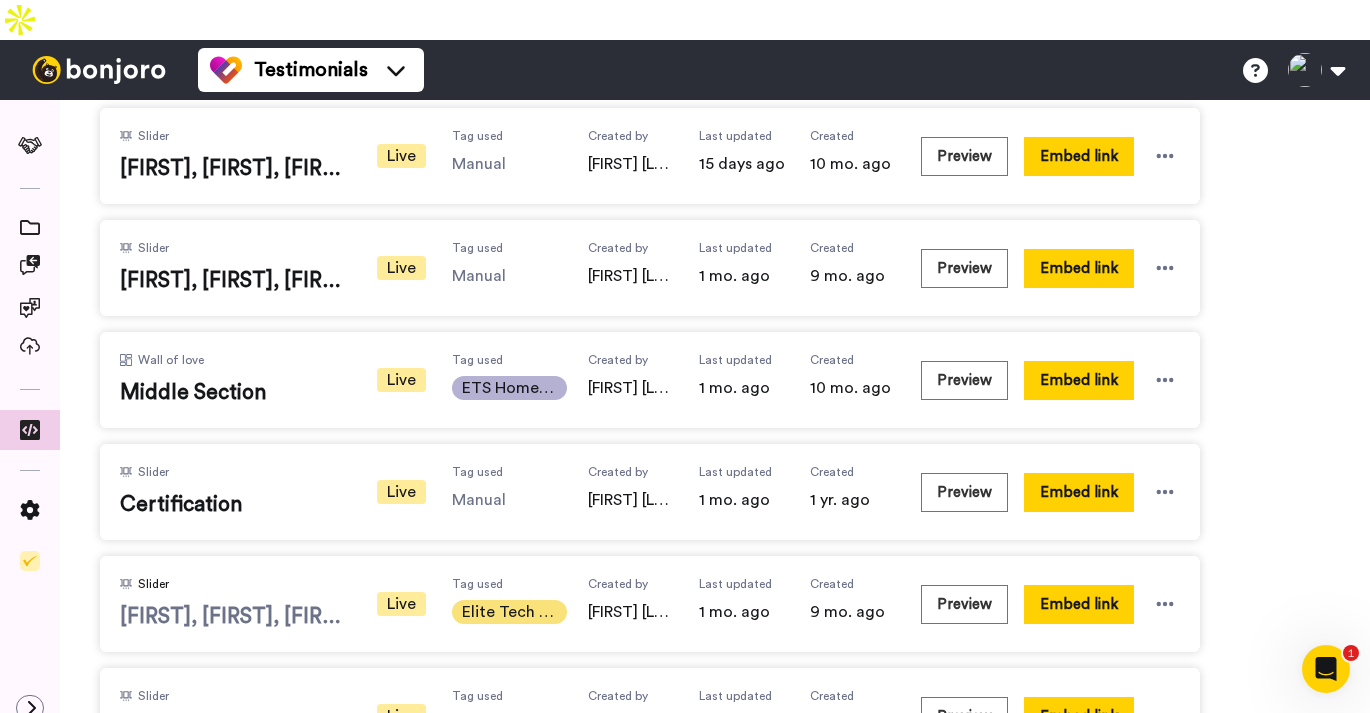 scroll, scrollTop: 221, scrollLeft: 0, axis: vertical 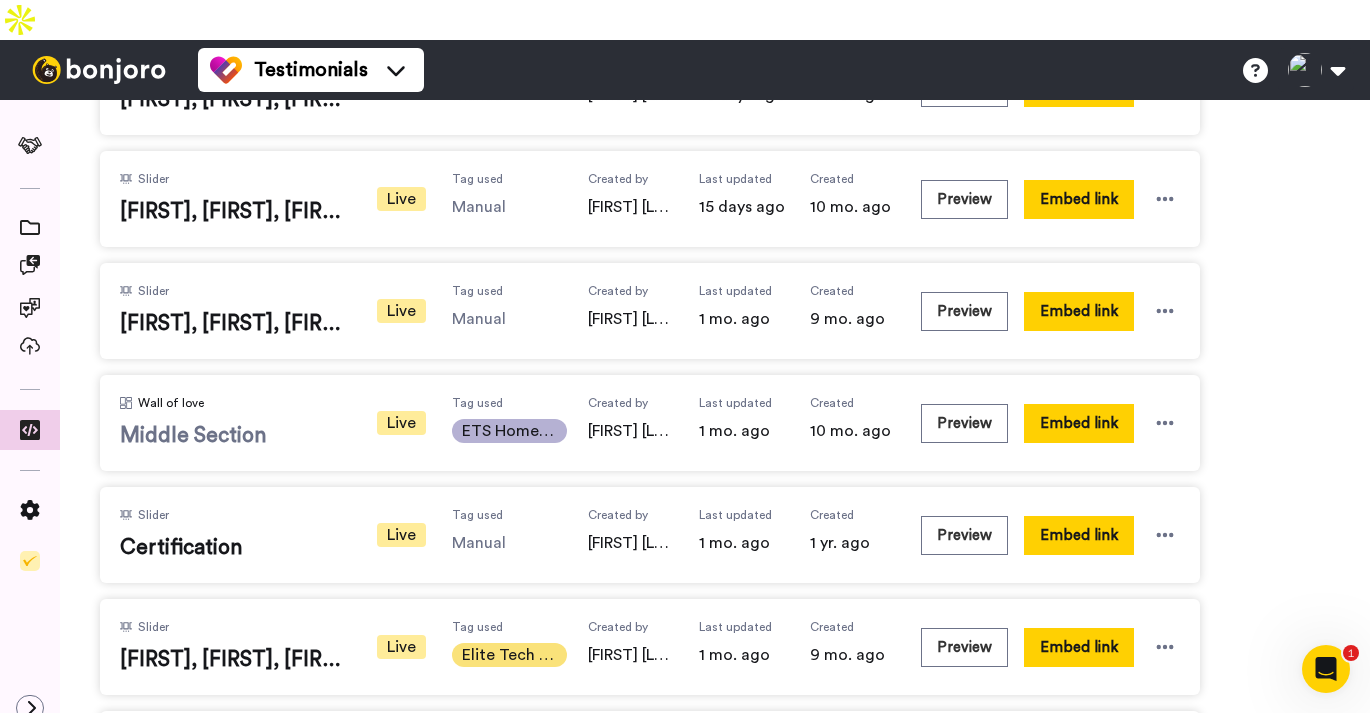 click on "Middle Section" at bounding box center [235, 436] 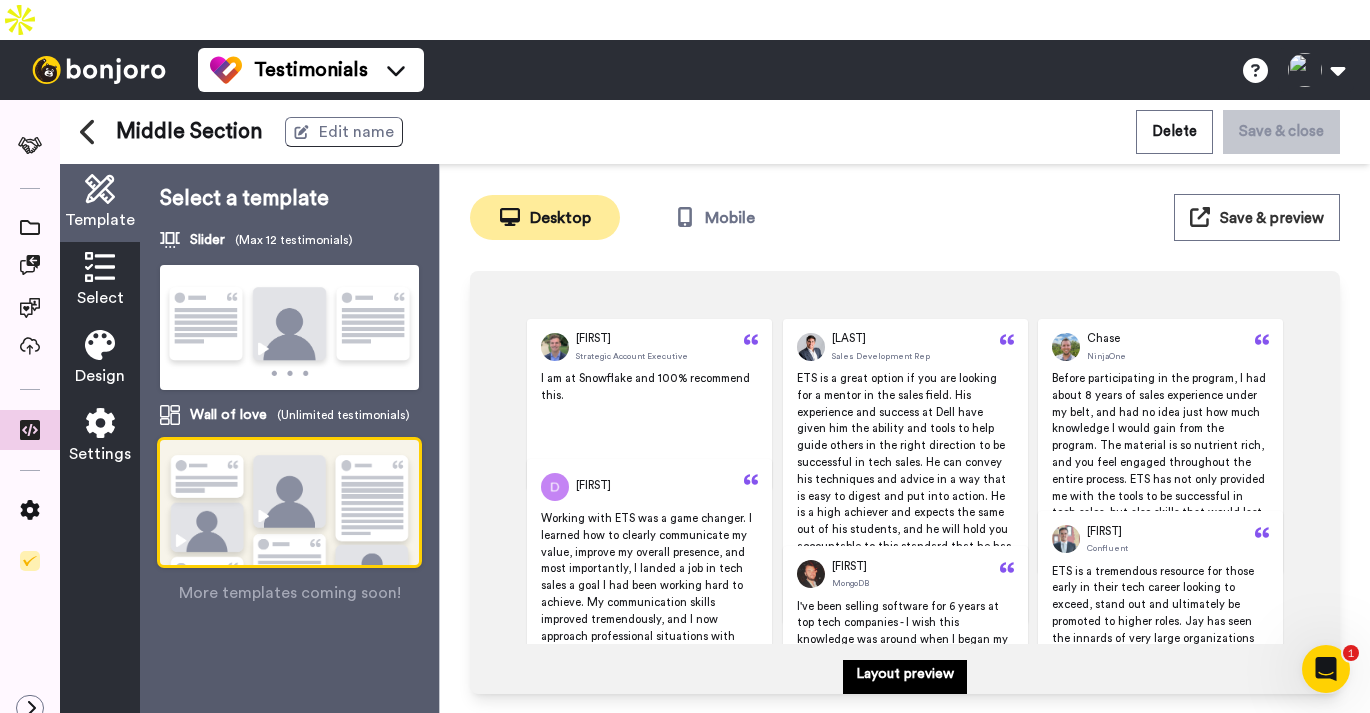 click on "Select" at bounding box center (100, 281) 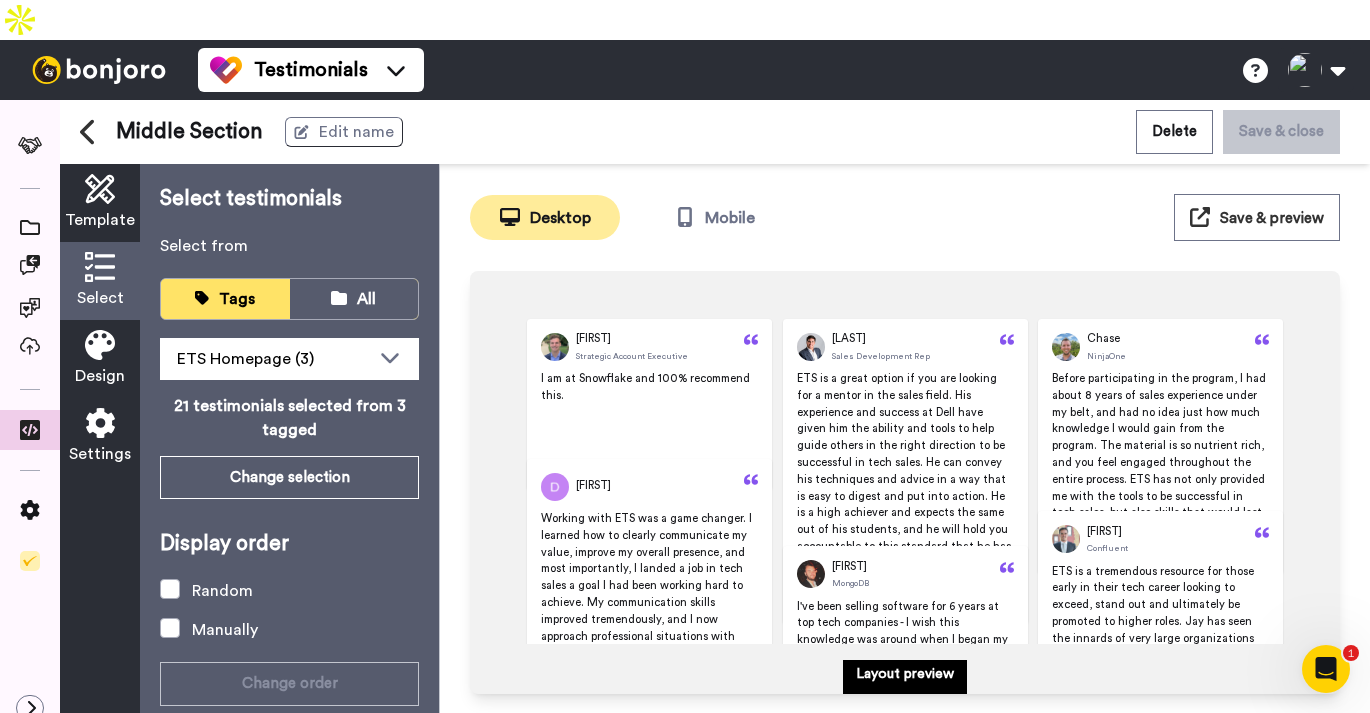 click on "Select" at bounding box center [100, 281] 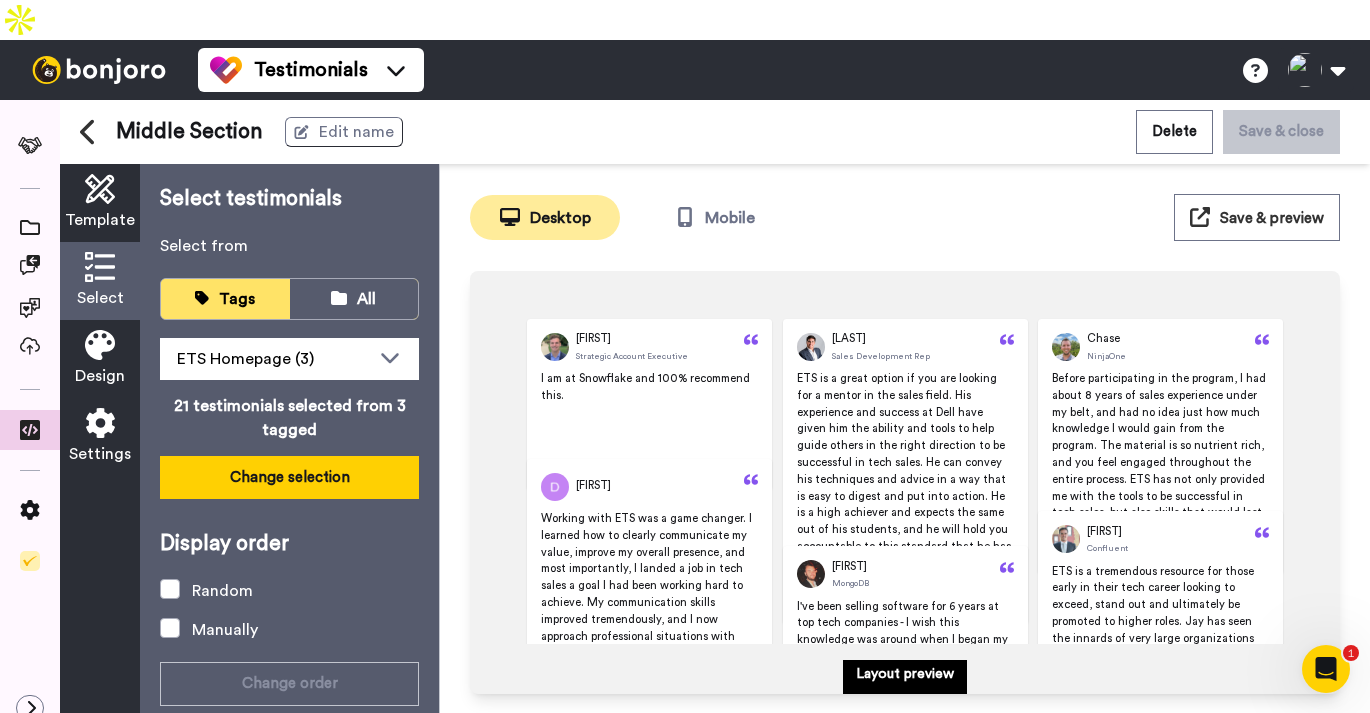click on "Change selection" at bounding box center (289, 477) 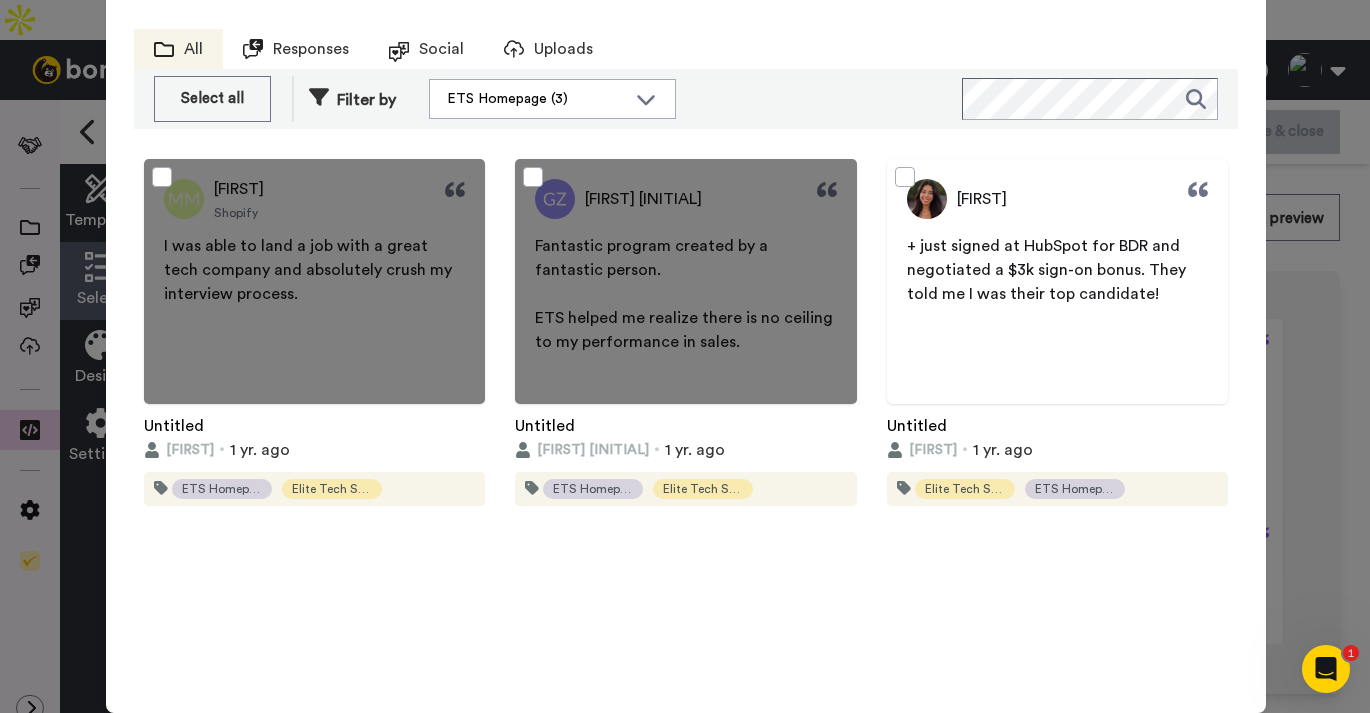 scroll, scrollTop: 0, scrollLeft: 0, axis: both 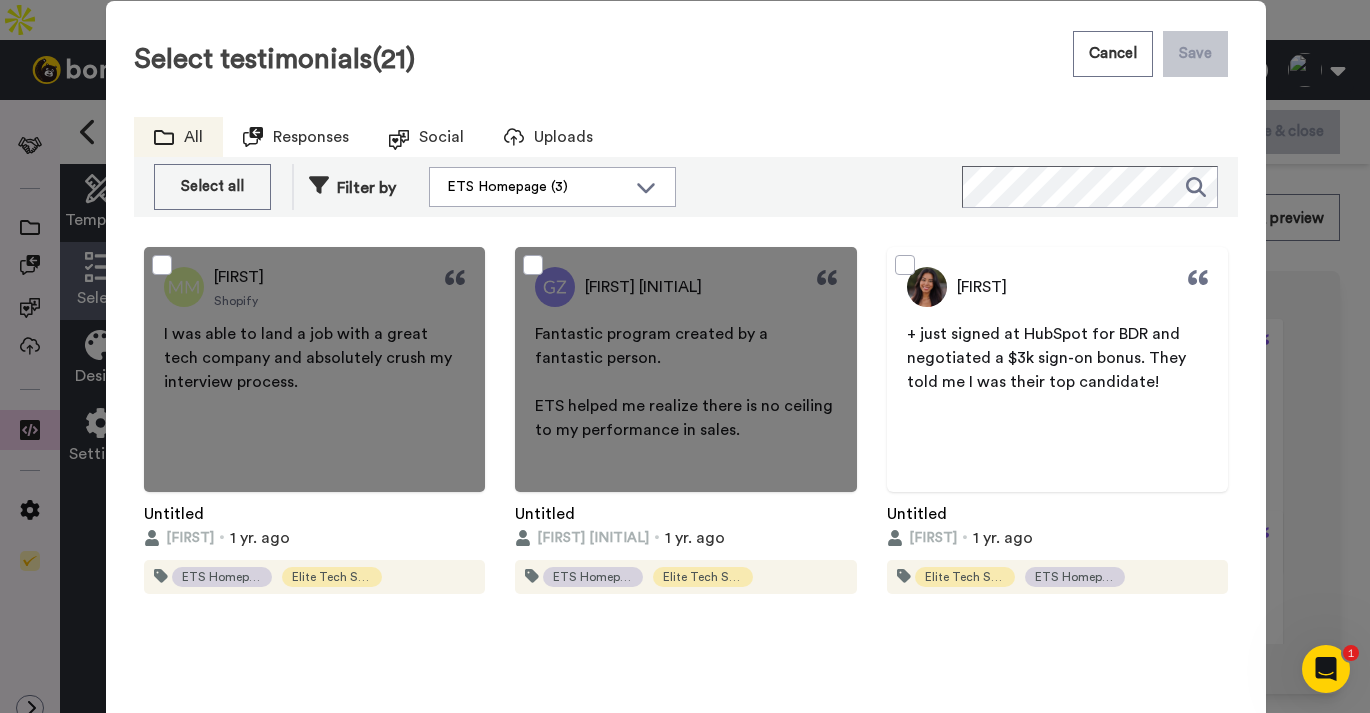 click on "Select all Deselect all Filter by ETS Homepage (3) Select all Elite Tech Sales B2B Consulting ETS Homepage (3) University" at bounding box center (415, 187) 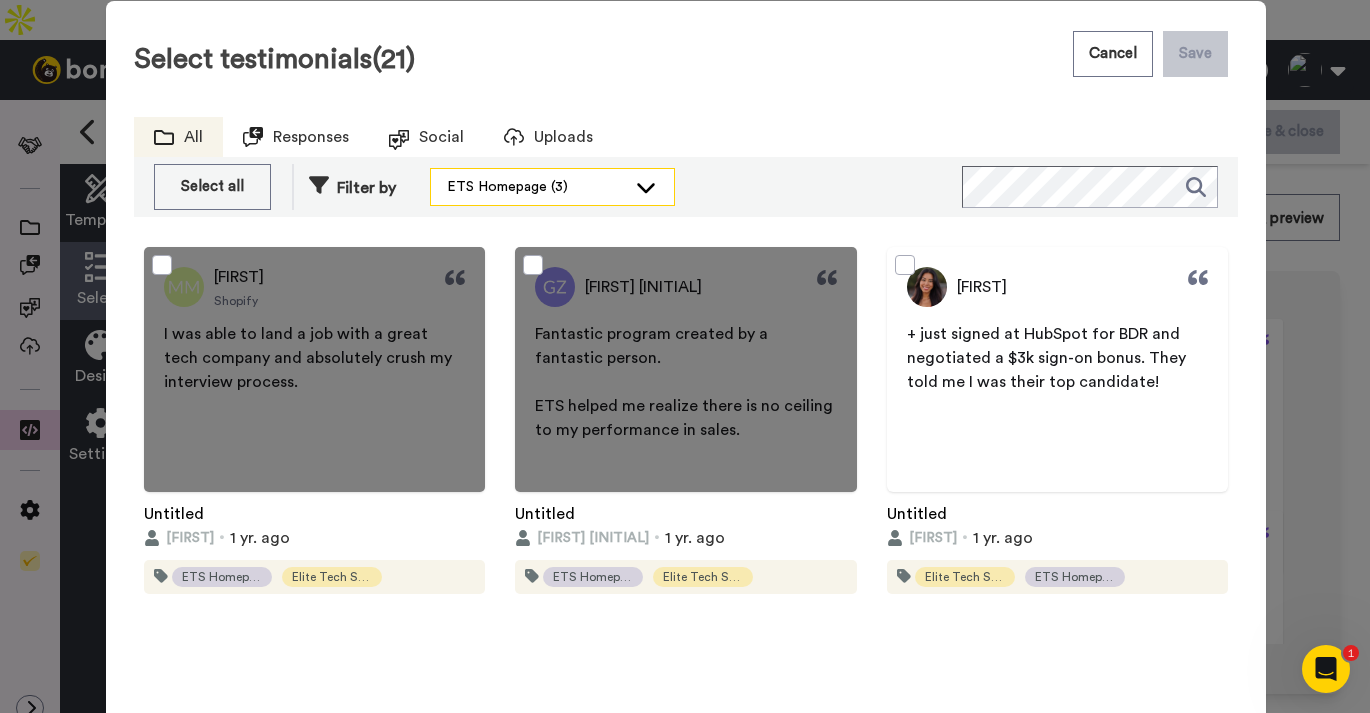 click on "ETS Homepage (3)" at bounding box center [536, 187] 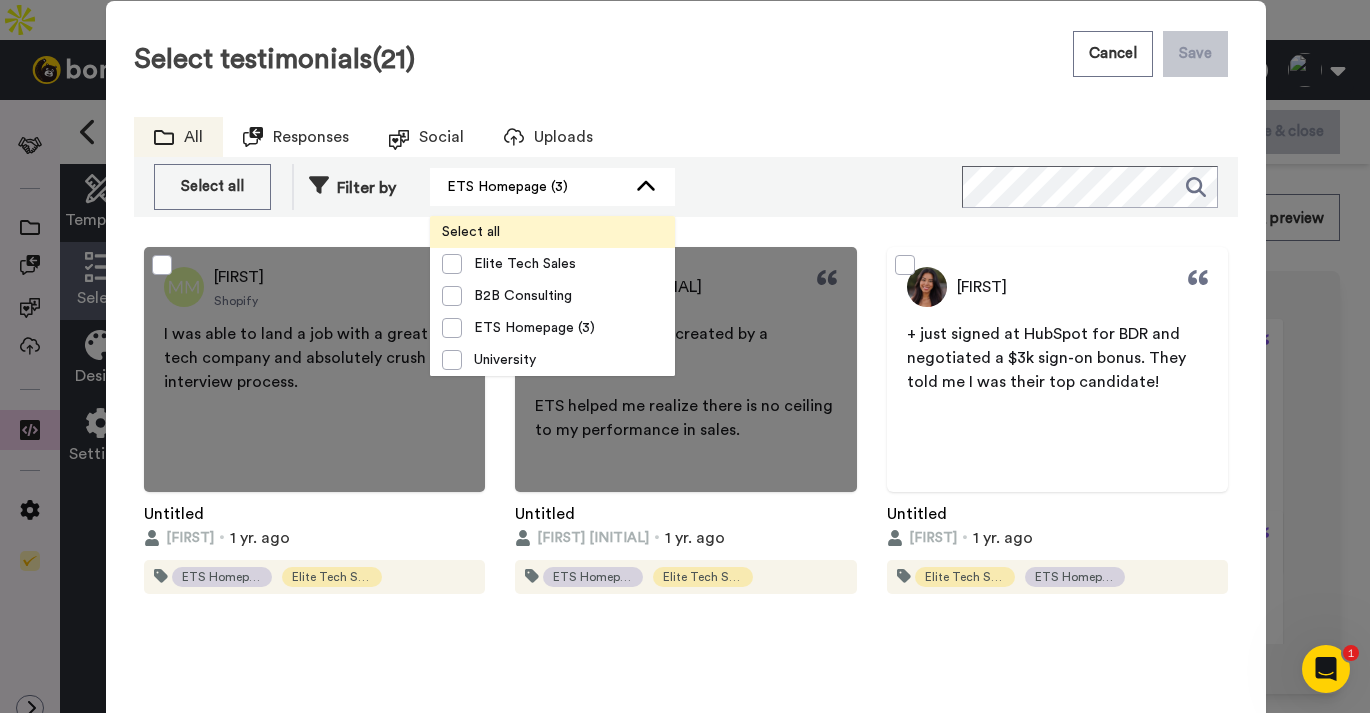 click on "Select all" at bounding box center (471, 232) 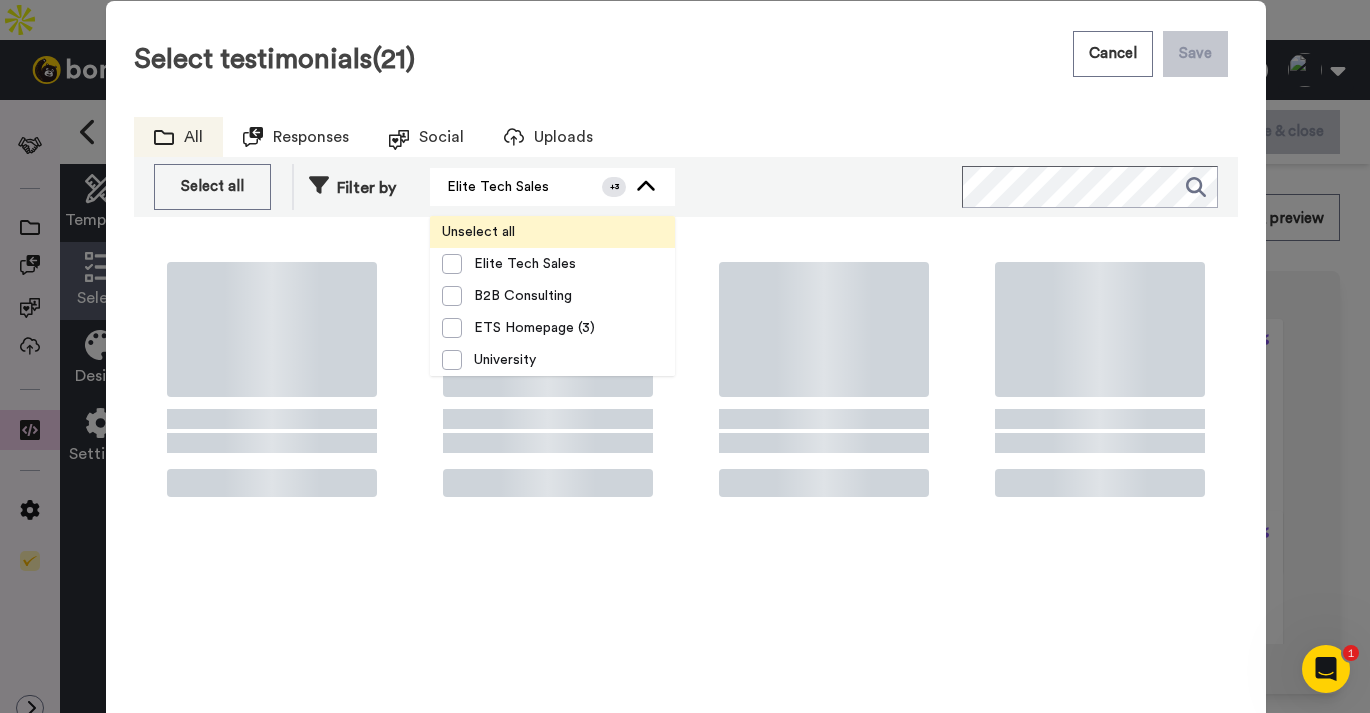 click on "Unselect all" at bounding box center [478, 232] 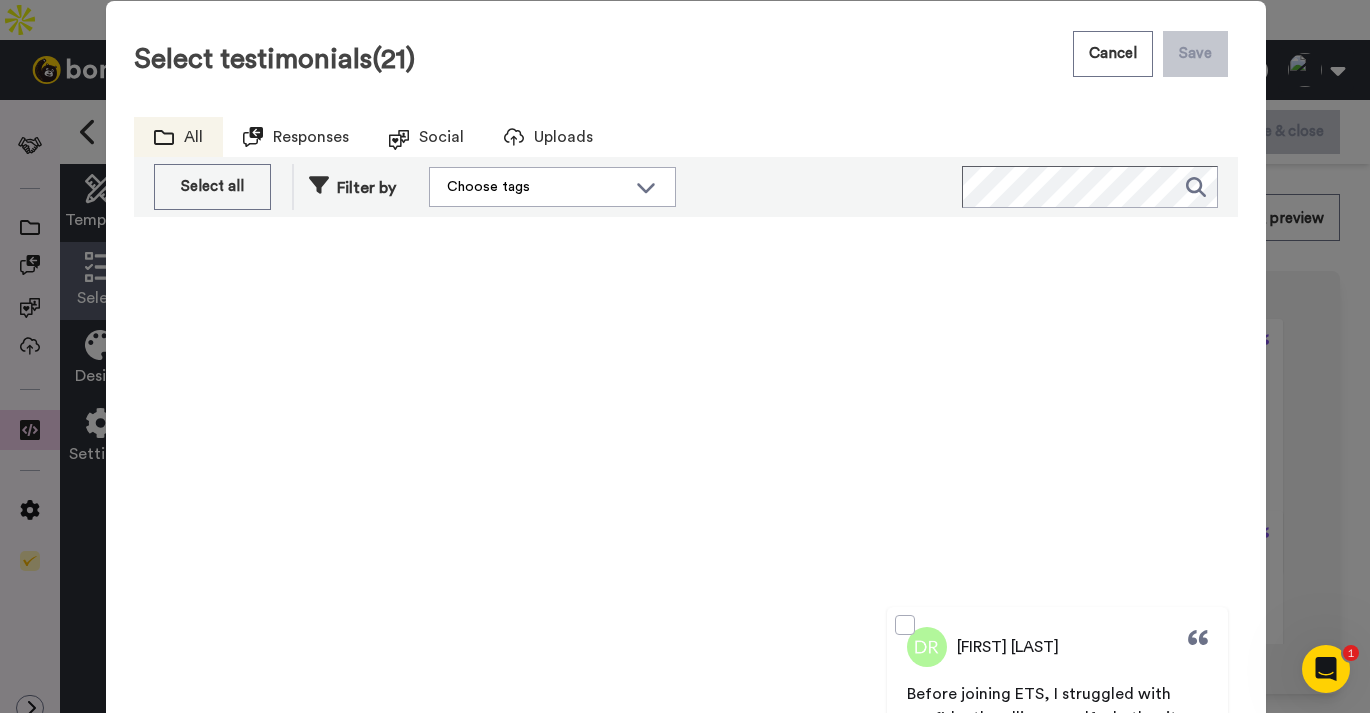 click on "[FIRST] [LAST]" at bounding box center (314, 287) 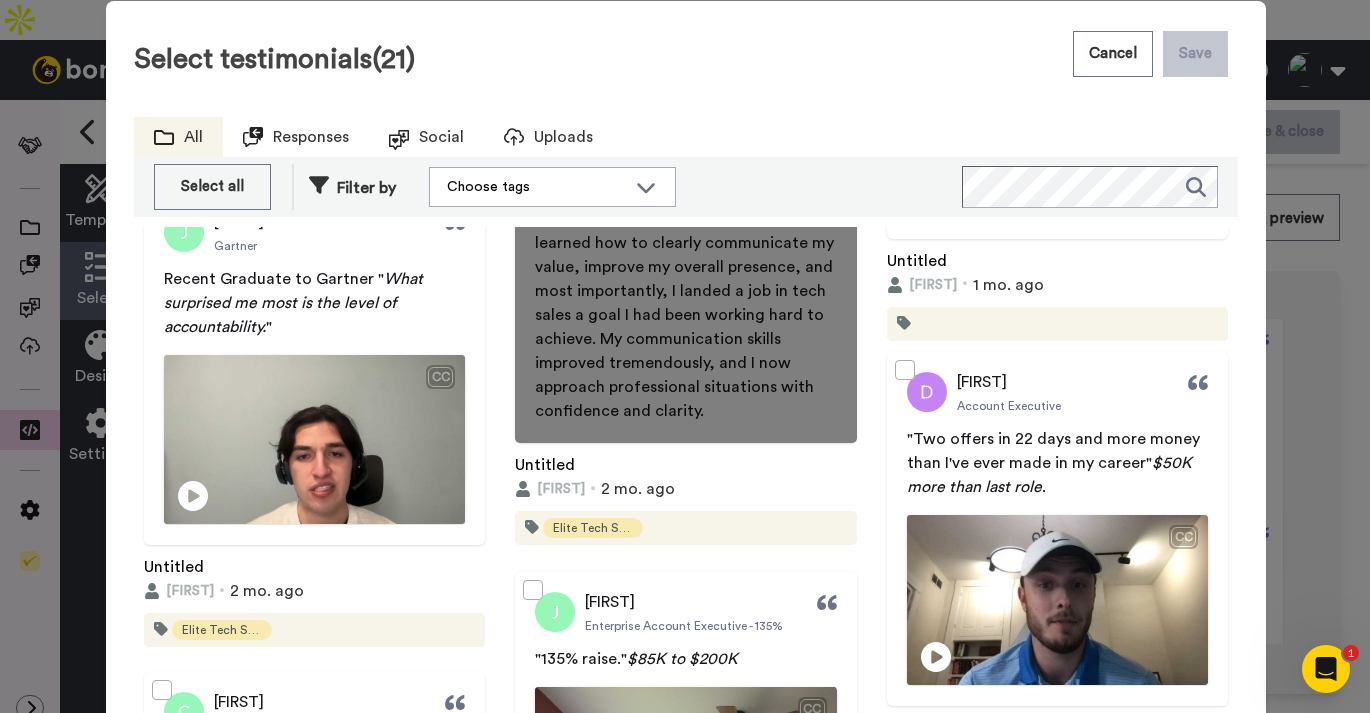 scroll, scrollTop: 4900, scrollLeft: 0, axis: vertical 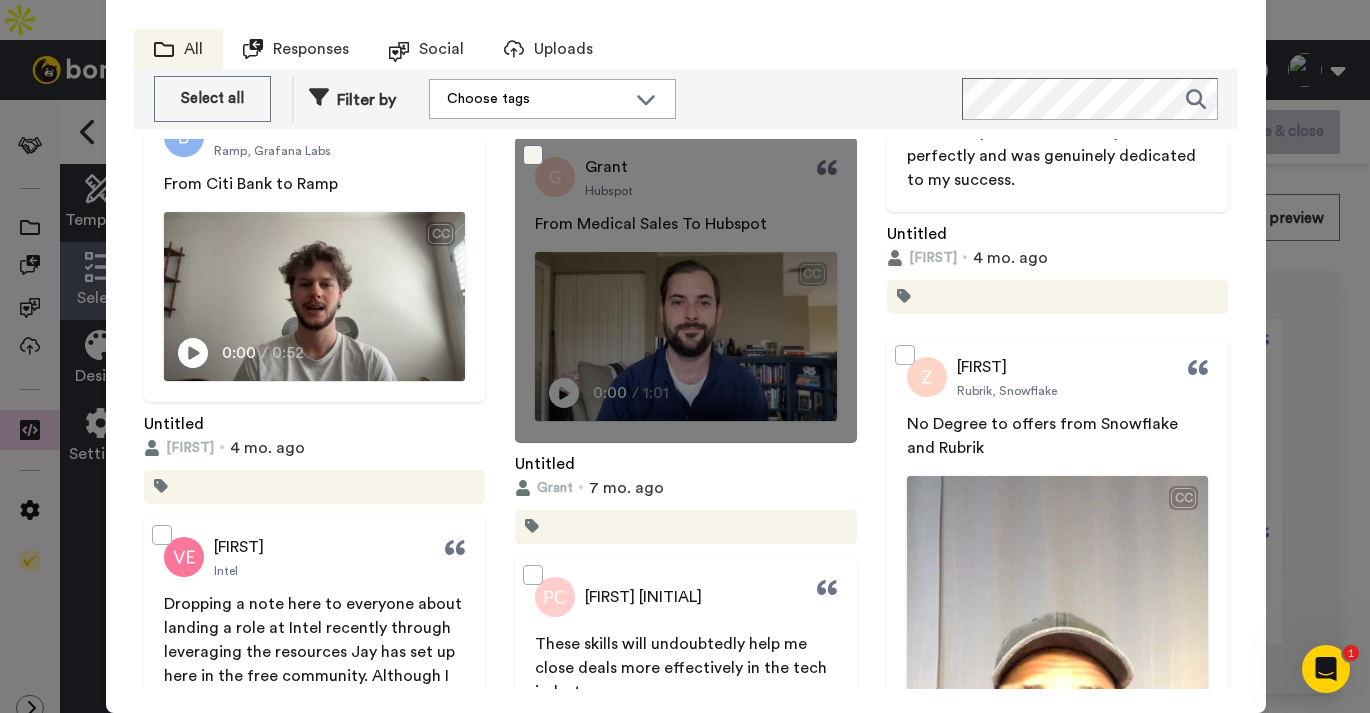 click at bounding box center (533, 155) 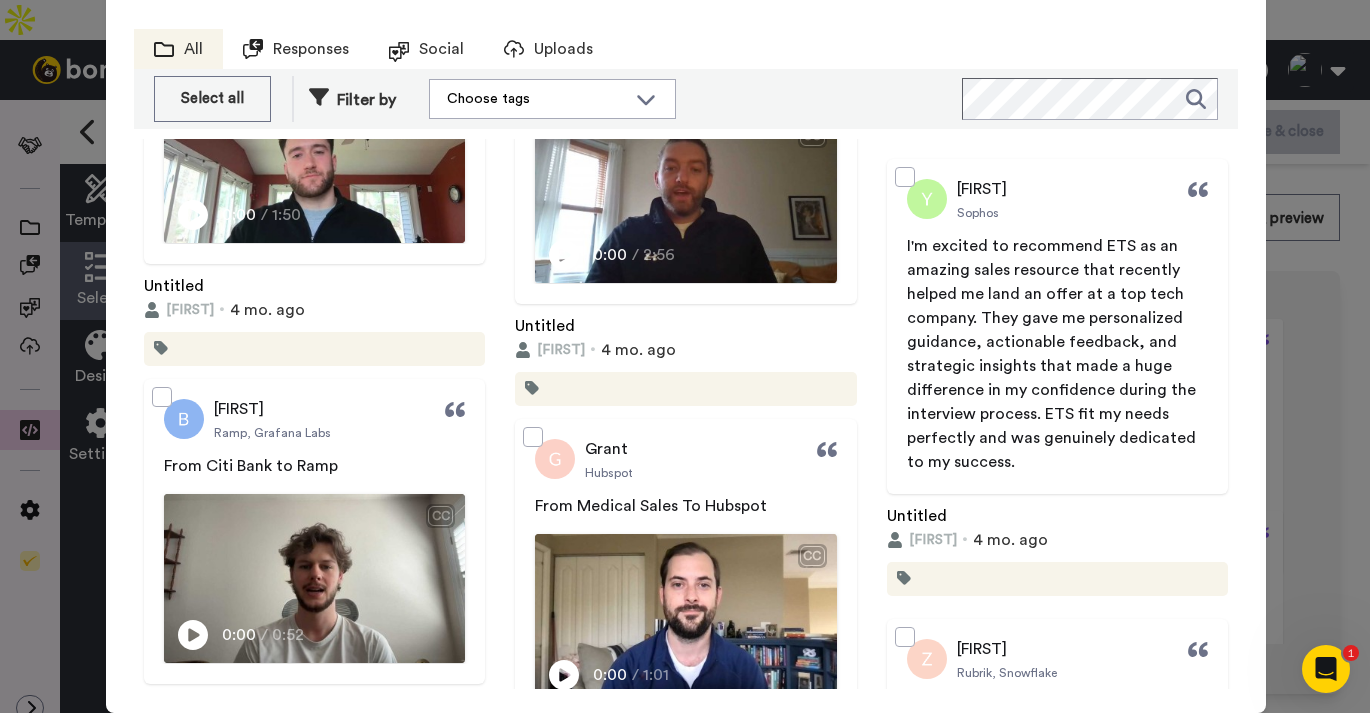 scroll, scrollTop: 0, scrollLeft: 0, axis: both 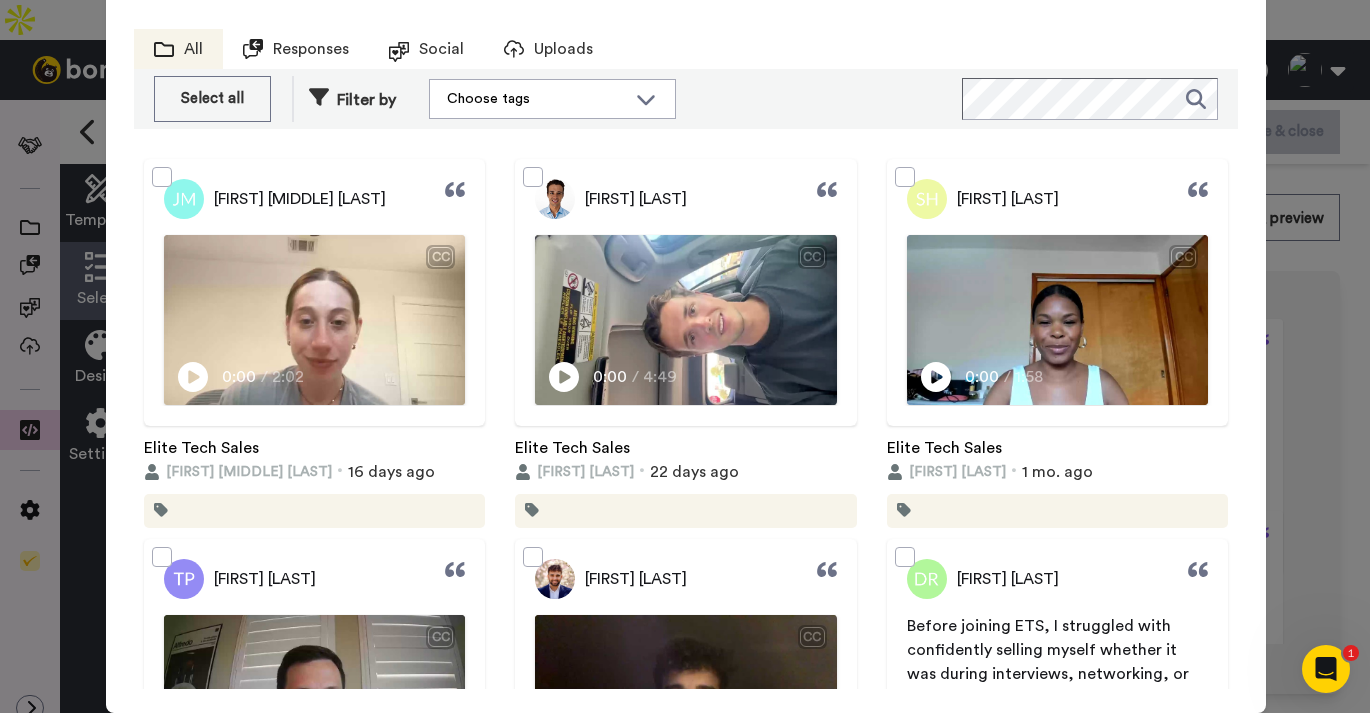 click on "Select testimonials   (20) Cancel Save All Responses Social Uploads Select all Deselect all Filter by Choose tags Select all Elite Tech Sales B2B Consulting ETS Homepage (3) University Julia Martine Oppenheim CC Play/Pause  0:00 /  2:02 Elite Tech Sales   Julia Martine Oppenheim 16 days ago Patrick Roote CC Play/Pause  0:00 /  4:49 Elite Tech Sales   Patrick Roote 22 days ago Shvevyah Hogue CC Play/Pause  0:00 /  1:58 Elite Tech Sales   Shvevyah Hogue 1 mo. ago Tony Park CC Play/Pause  0:00 /  1:41 Elite Tech Sales   Tony Park 1 mo. ago Ravi Hemlani CC Play/Pause  0:00 /  1:51 Elite Tech Sales   Ravi Hemlani 1 mo. ago Dereck Rodriguez Before joining ETS, I struggled with confidently selling myself whether it was during interviews, networking, or simply articulating my strengths. I knew I had the drive and potential, but I wasn’t communicating it effectively. That’s what ultimately pushed me to join ETS. ﻿ ﻿ ﻿ Elite Tech Sales   Dereck Rodriguez 2 mo. ago John Perez CC Play/Pause  0:00 /  0:53   CC" at bounding box center [685, 356] 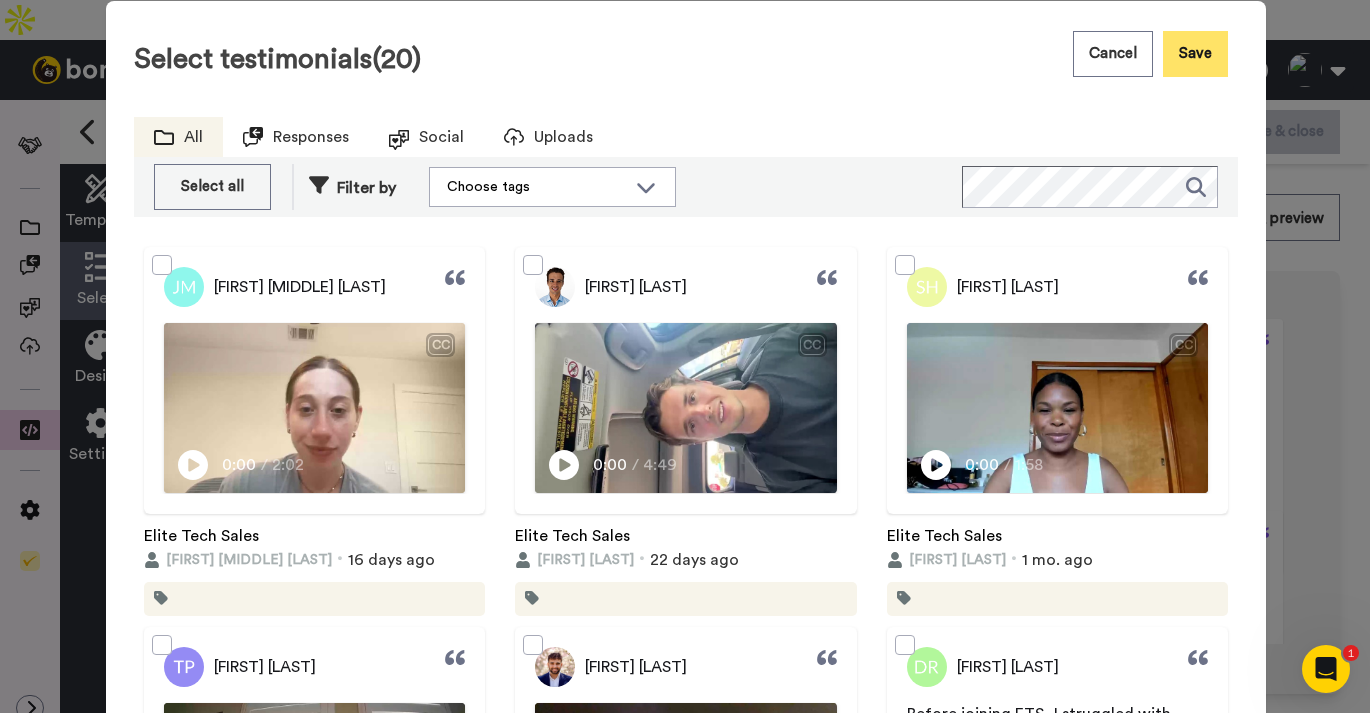 click on "Save" at bounding box center (1195, 54) 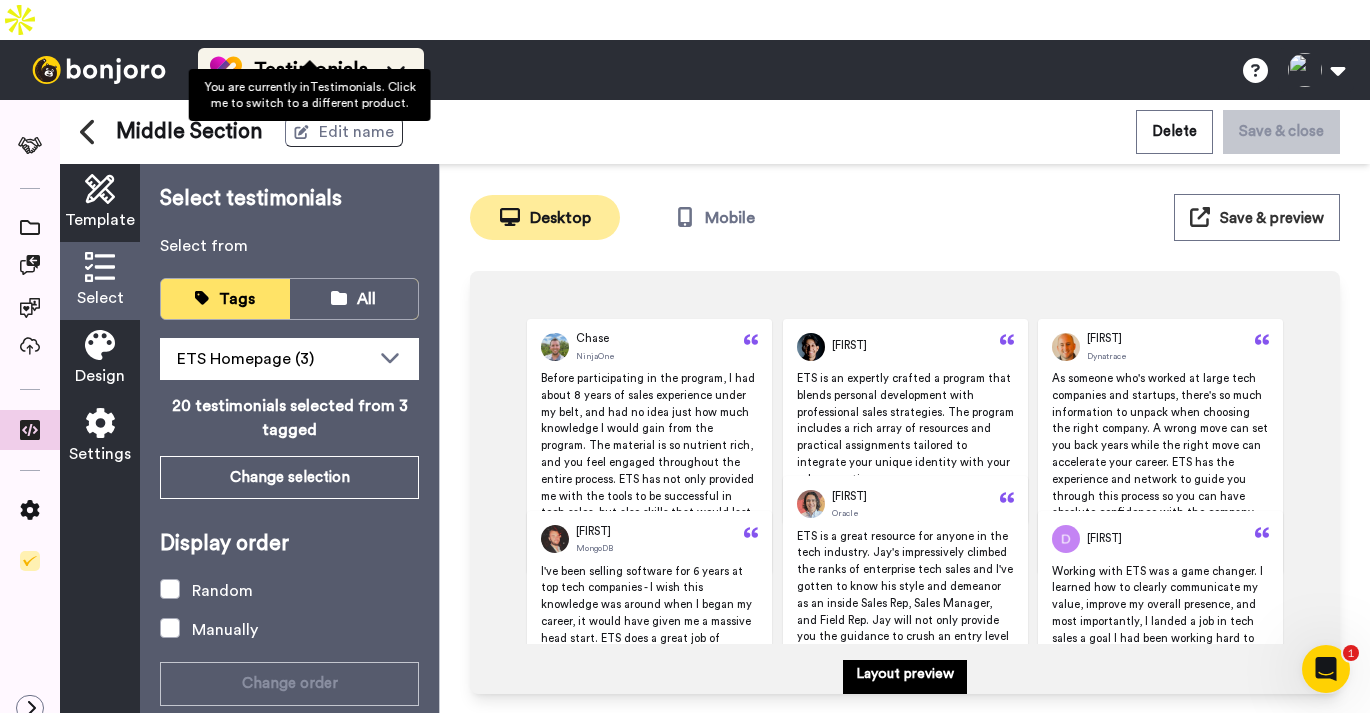 click on "Testimonials" at bounding box center [311, 70] 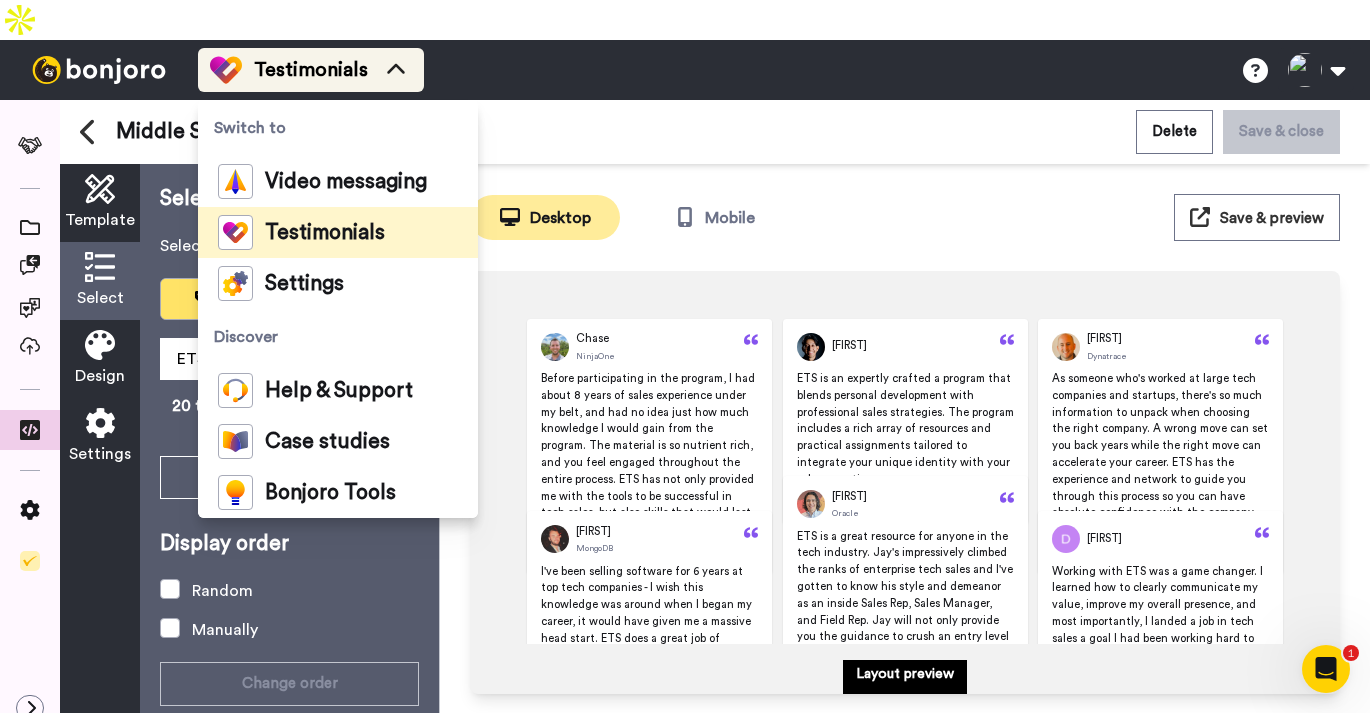 click on "Testimonials" at bounding box center [311, 70] 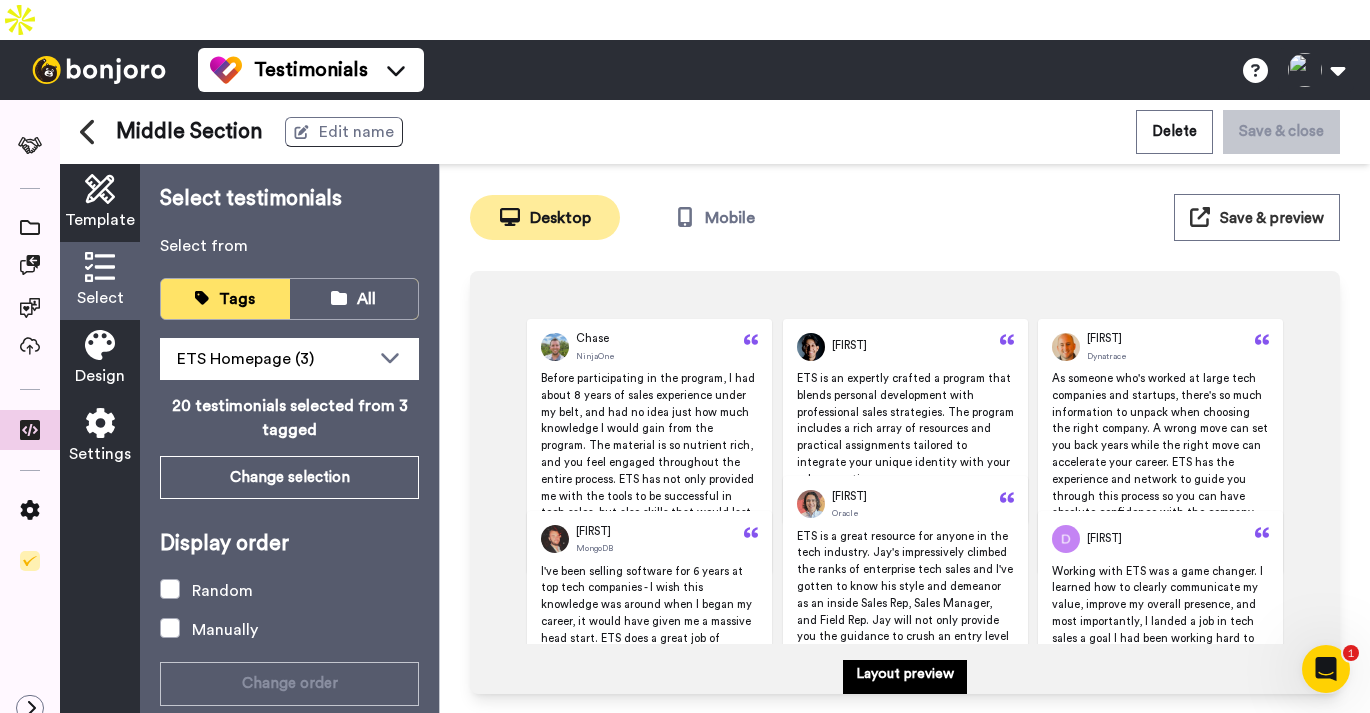 click 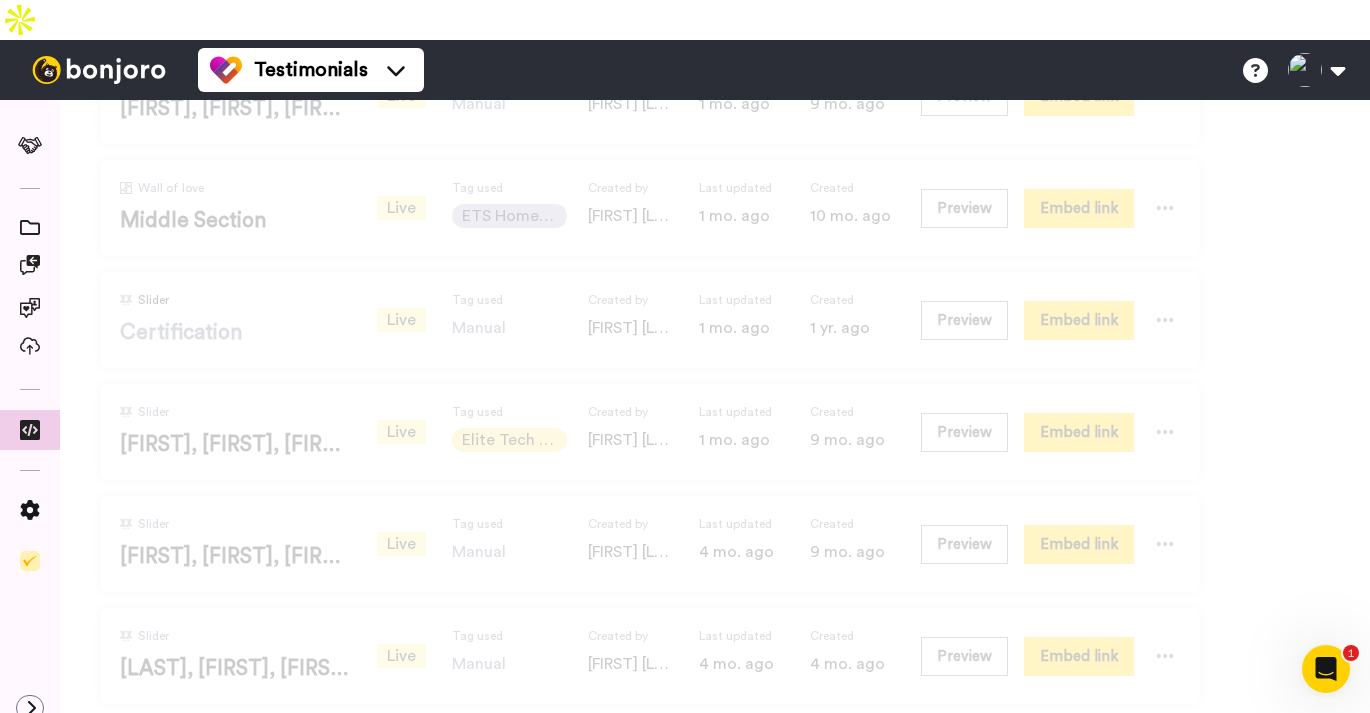 scroll, scrollTop: 453, scrollLeft: 0, axis: vertical 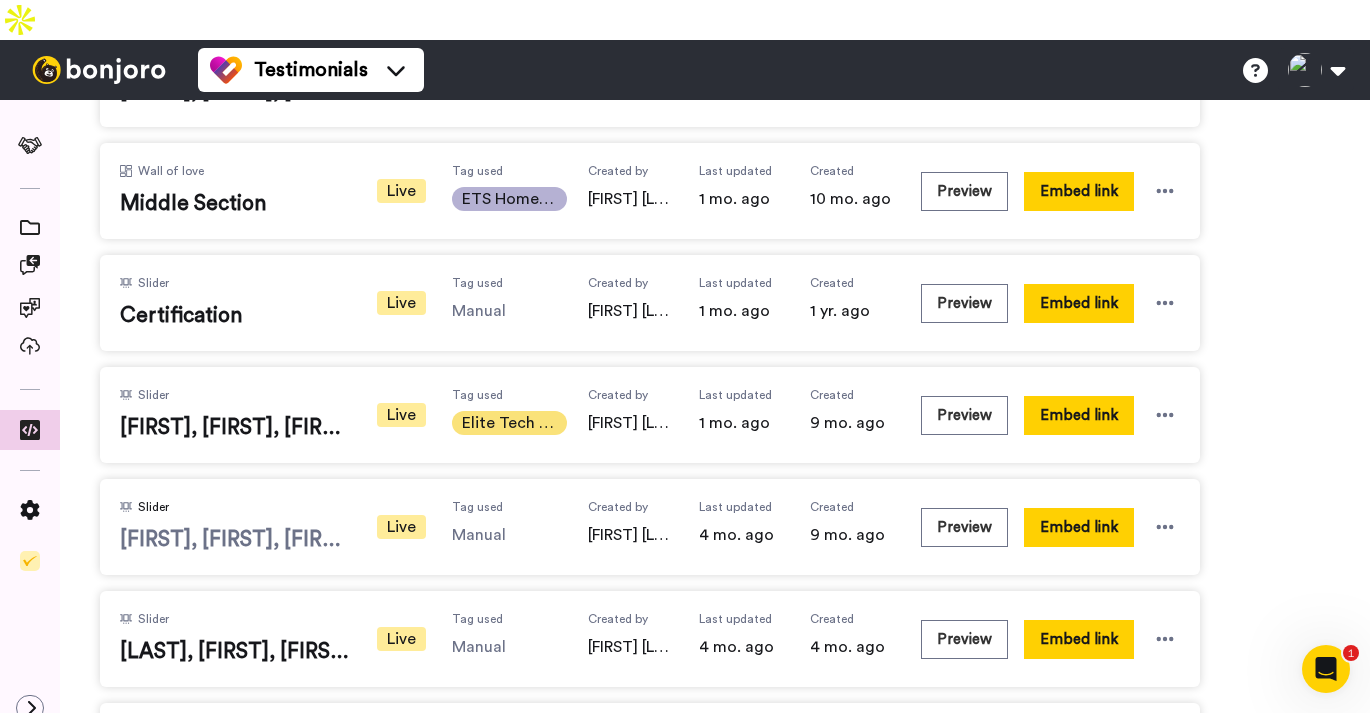 click on "Stephanie, Grant, Joe" at bounding box center (235, 540) 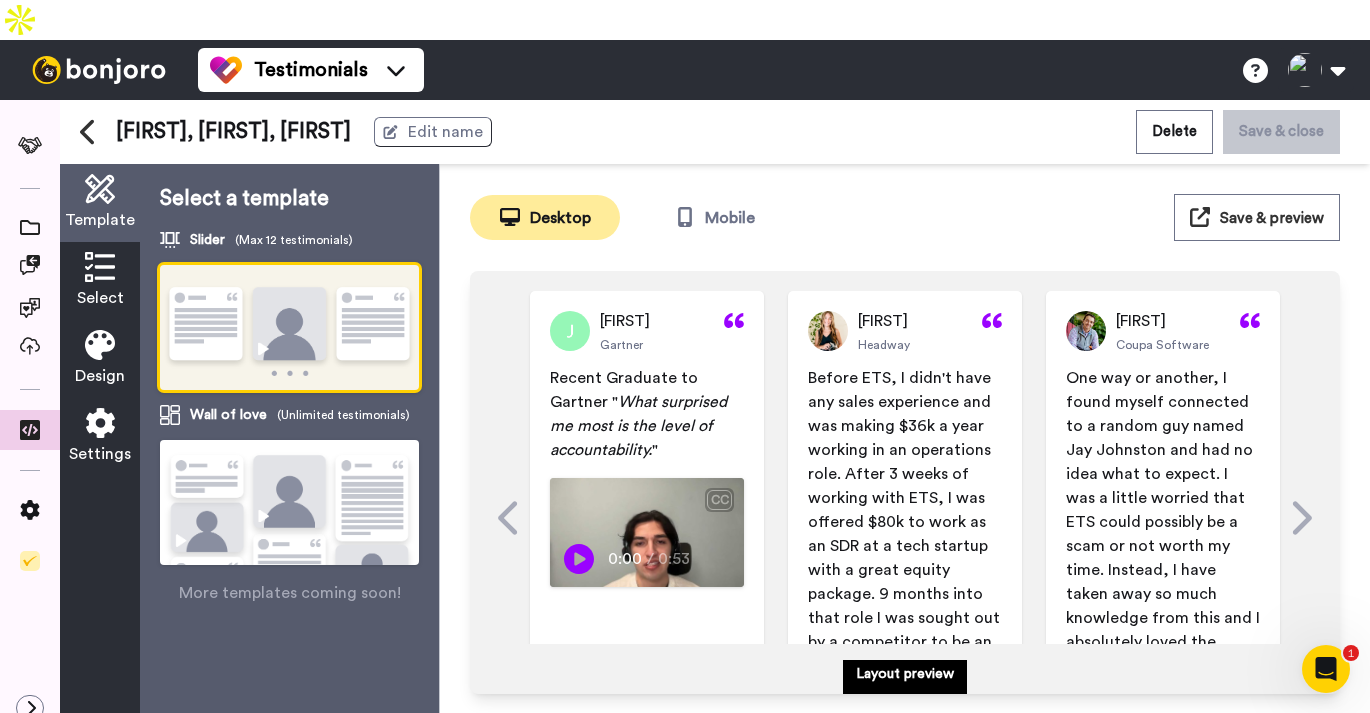click on "Select" at bounding box center (100, 281) 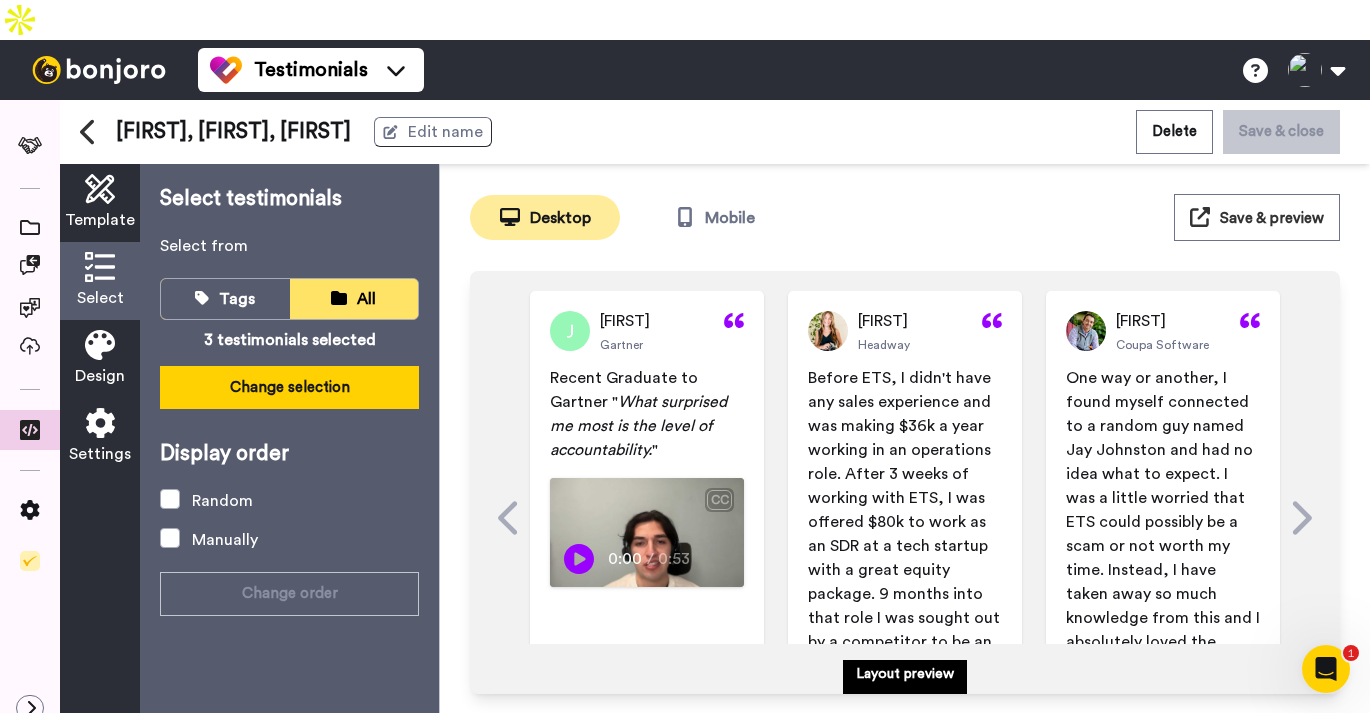 click on "Change selection" at bounding box center (289, 387) 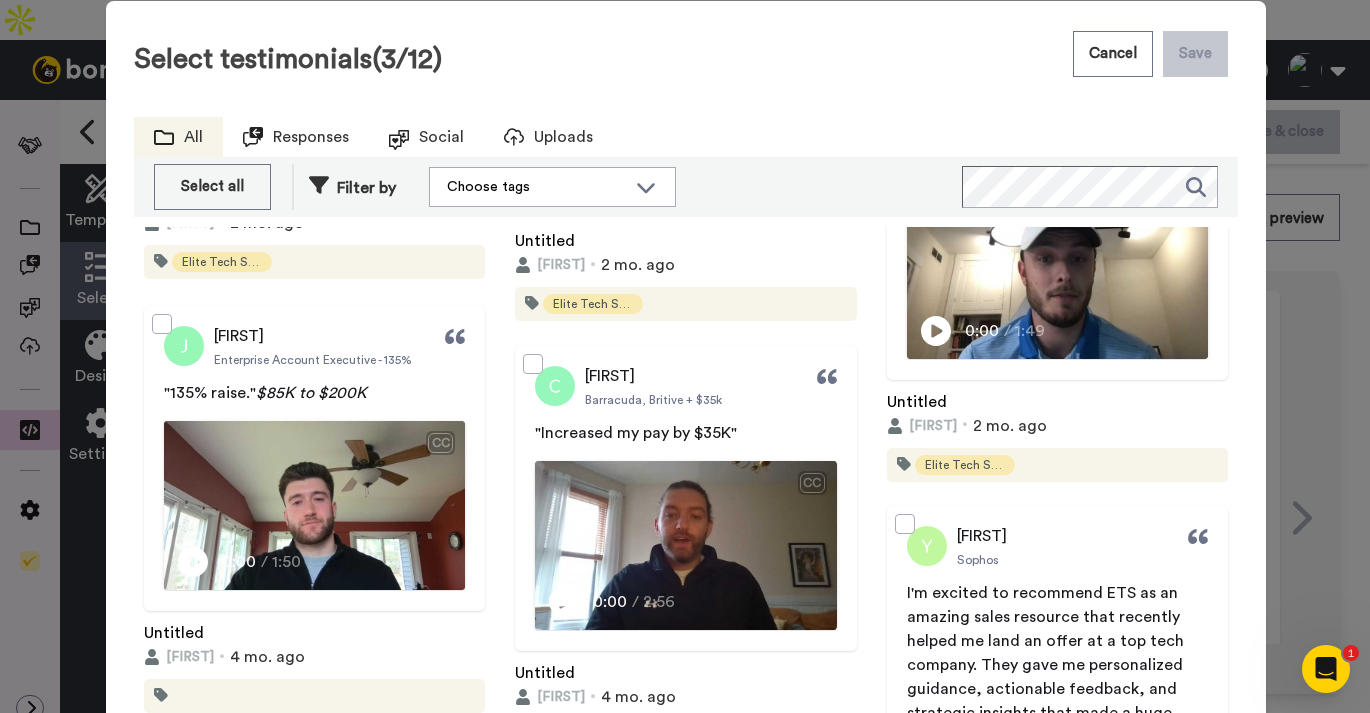 scroll, scrollTop: 4939, scrollLeft: 0, axis: vertical 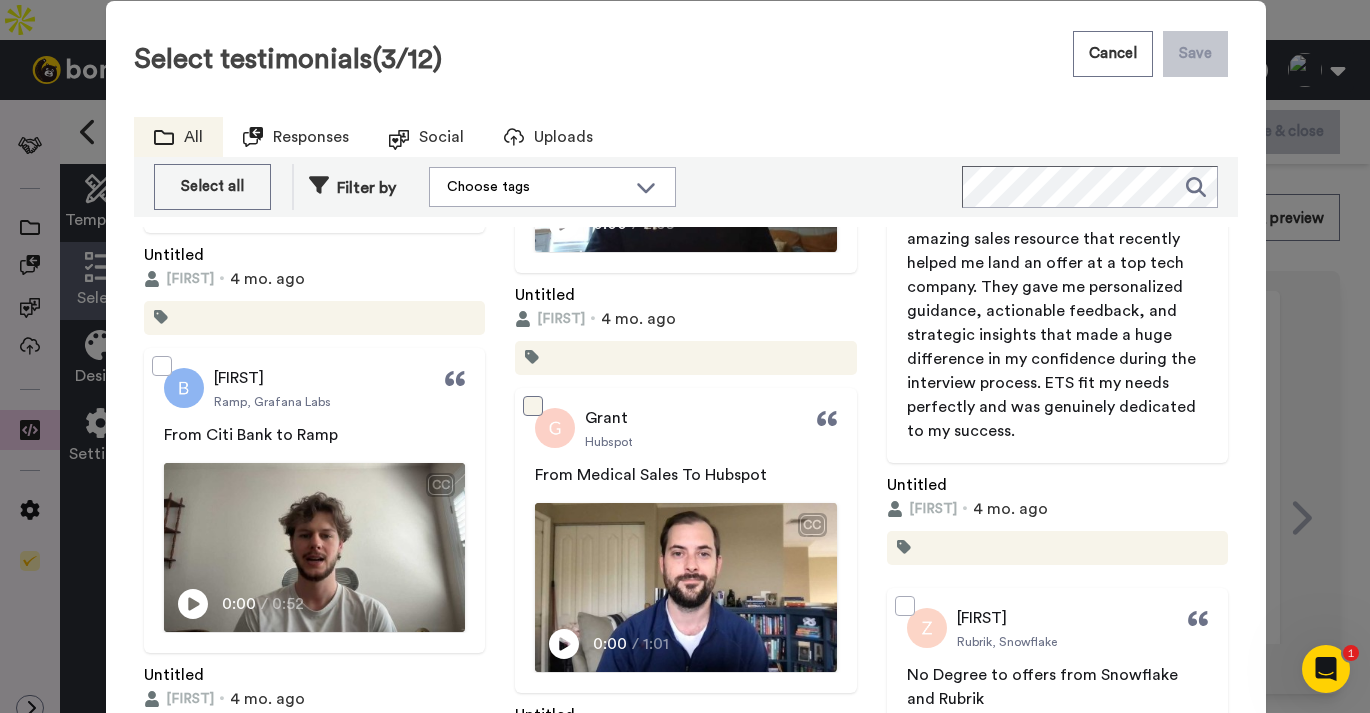 click at bounding box center [533, 406] 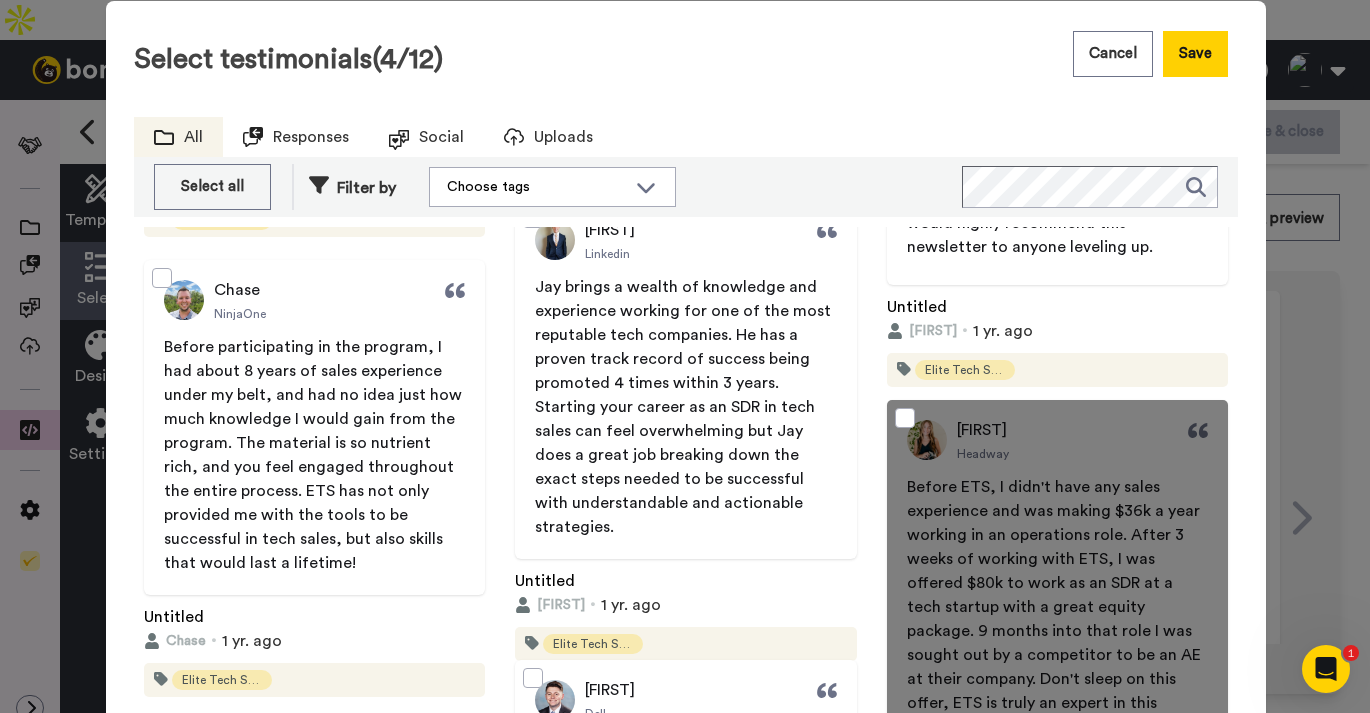 scroll, scrollTop: 13695, scrollLeft: 0, axis: vertical 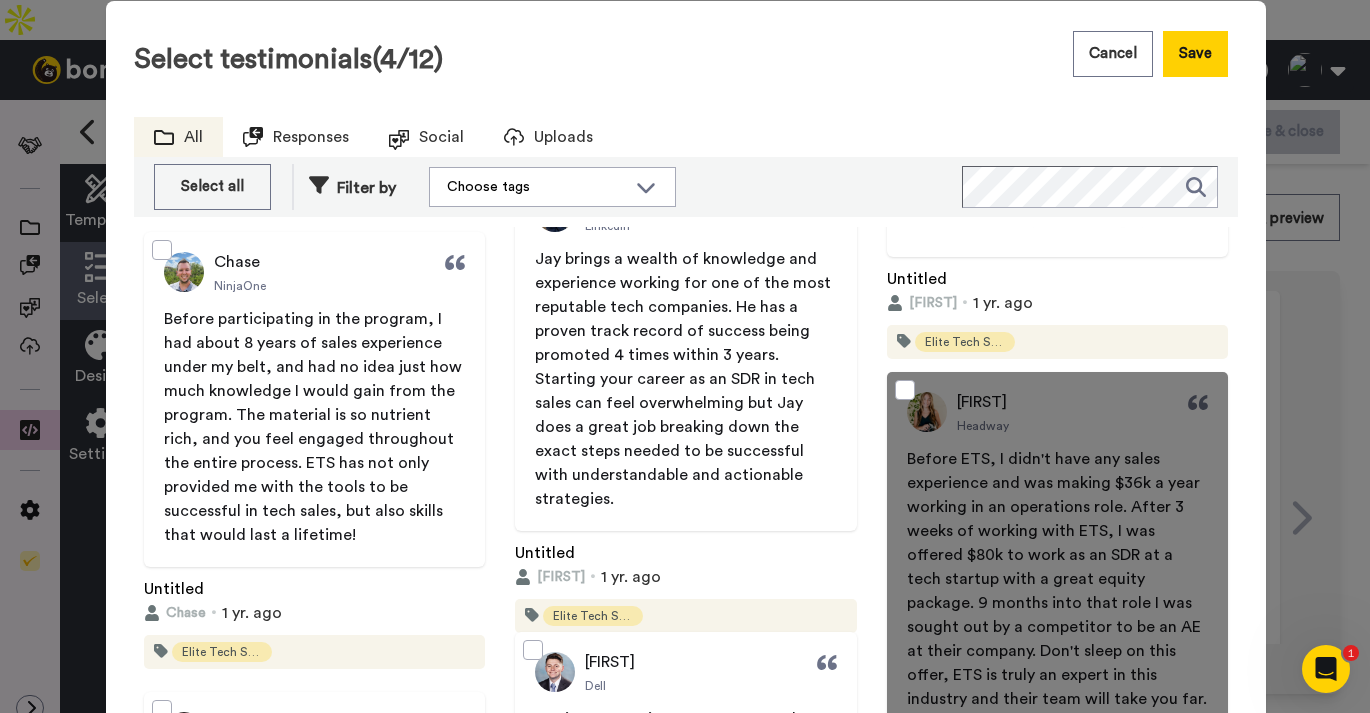 click at bounding box center (1057, 551) 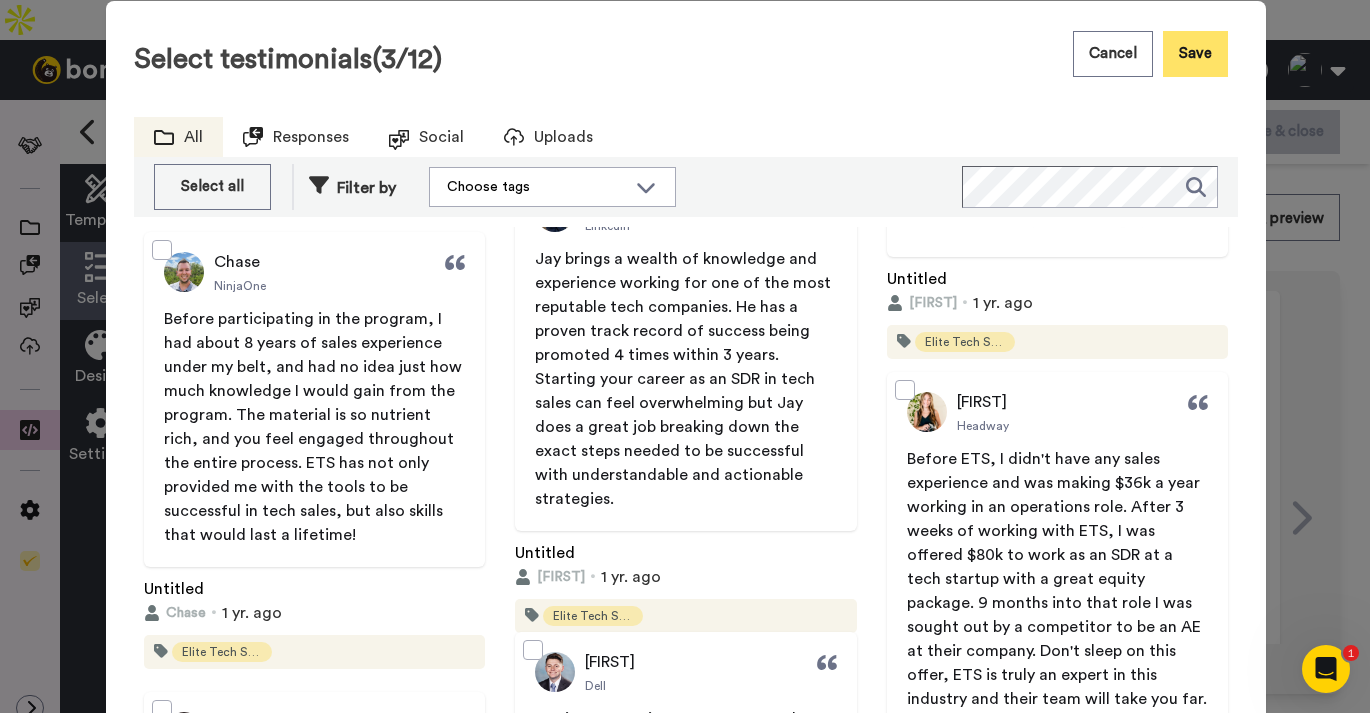 click on "Save" at bounding box center (1195, 54) 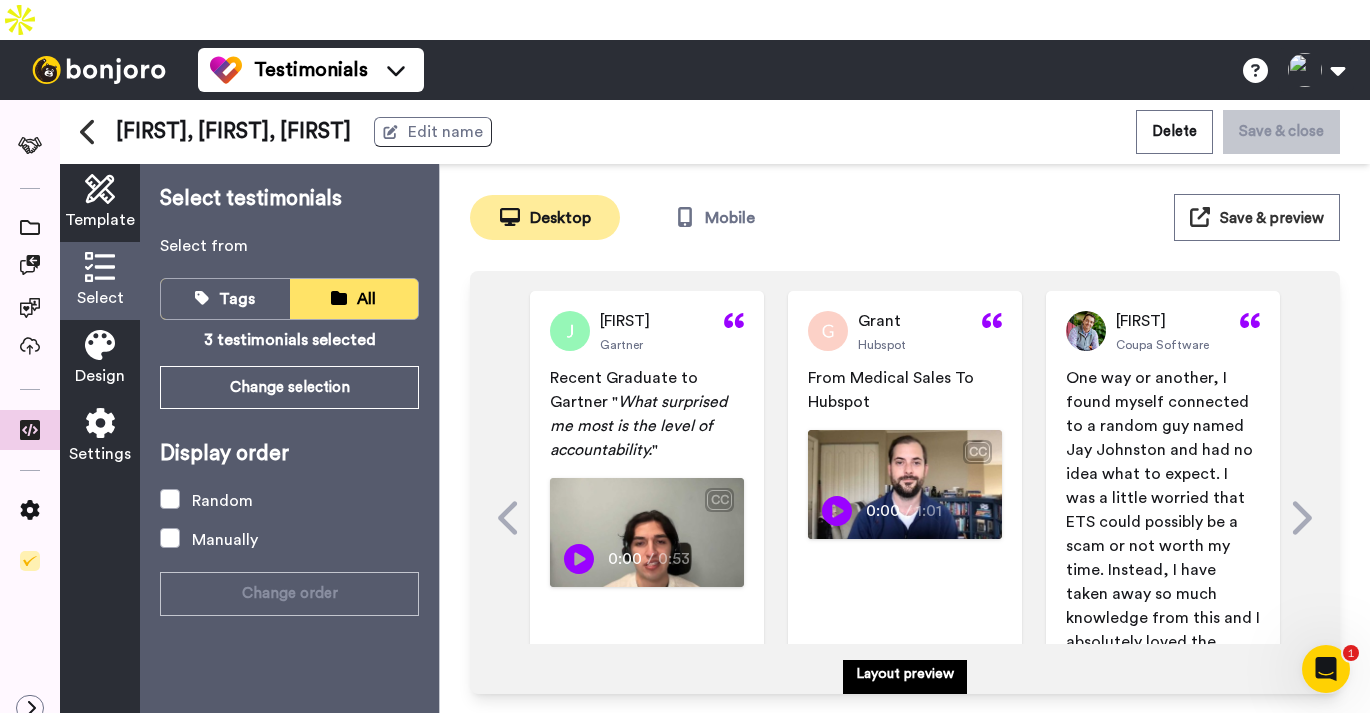 click 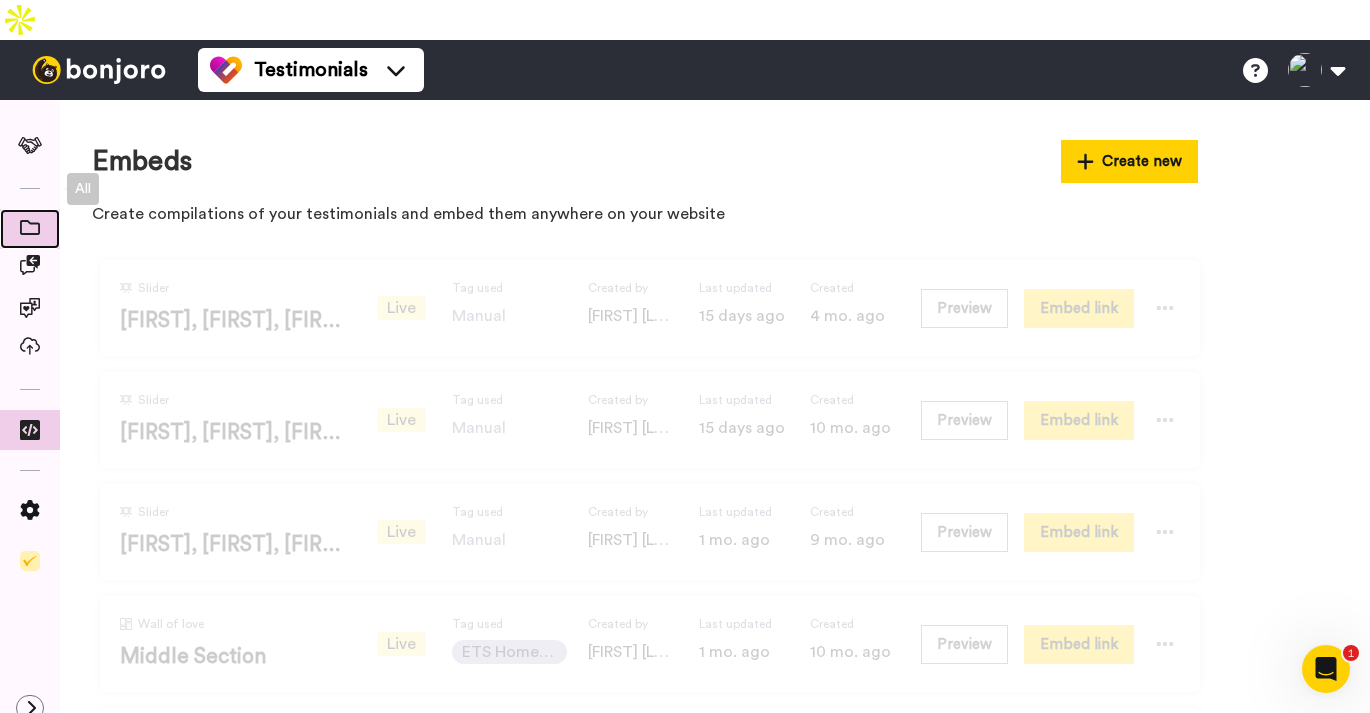 click at bounding box center (30, 227) 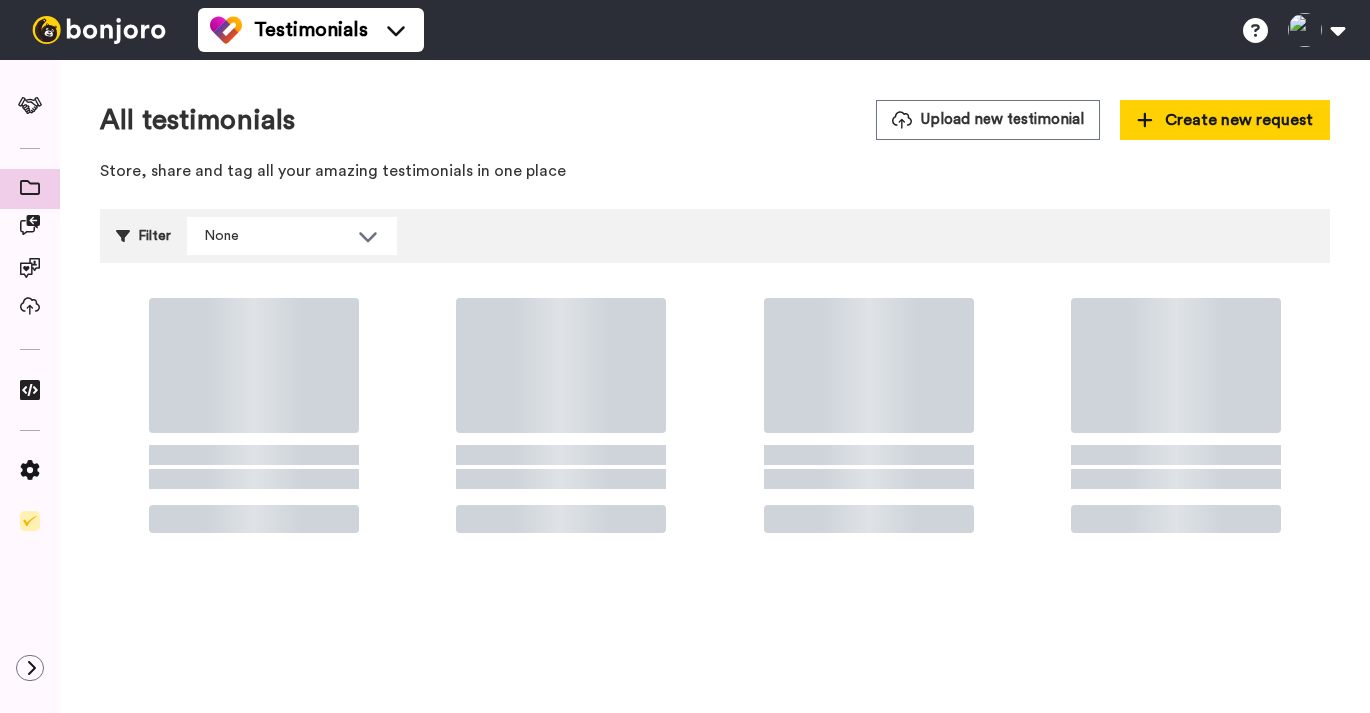 scroll, scrollTop: 0, scrollLeft: 0, axis: both 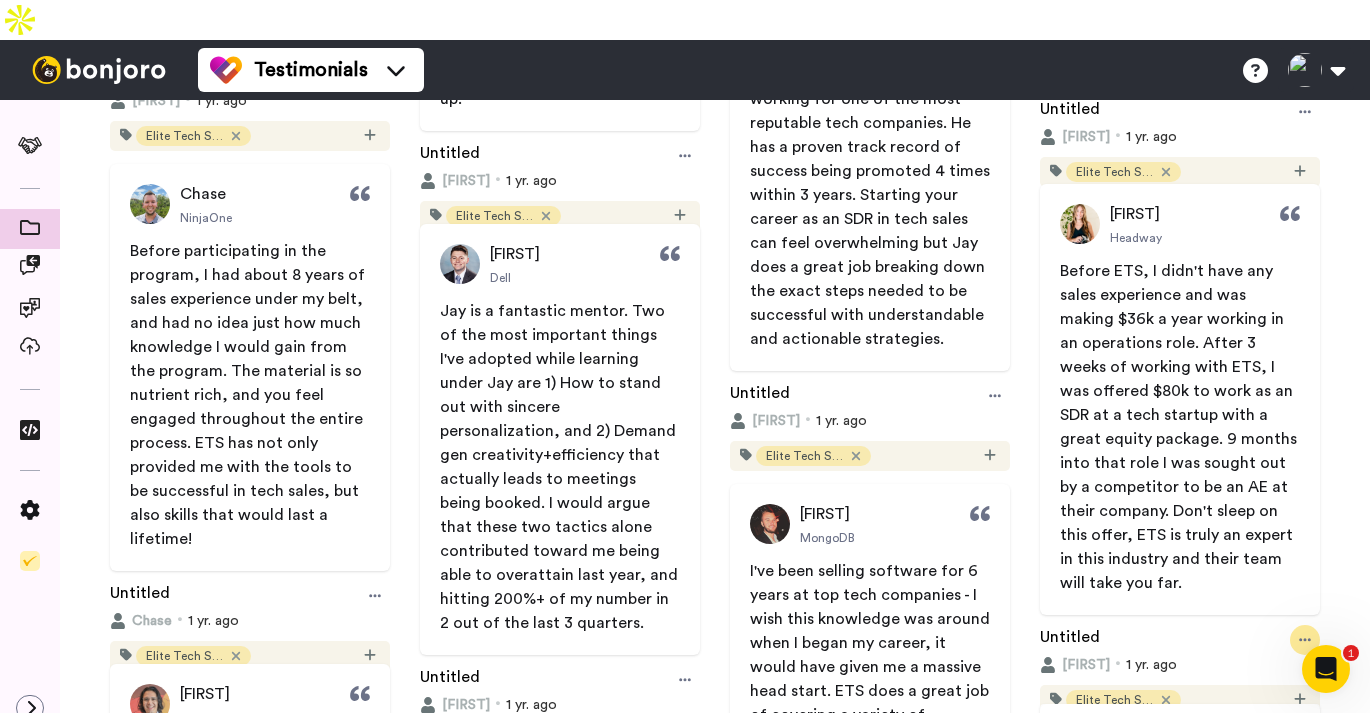 click at bounding box center (1305, 640) 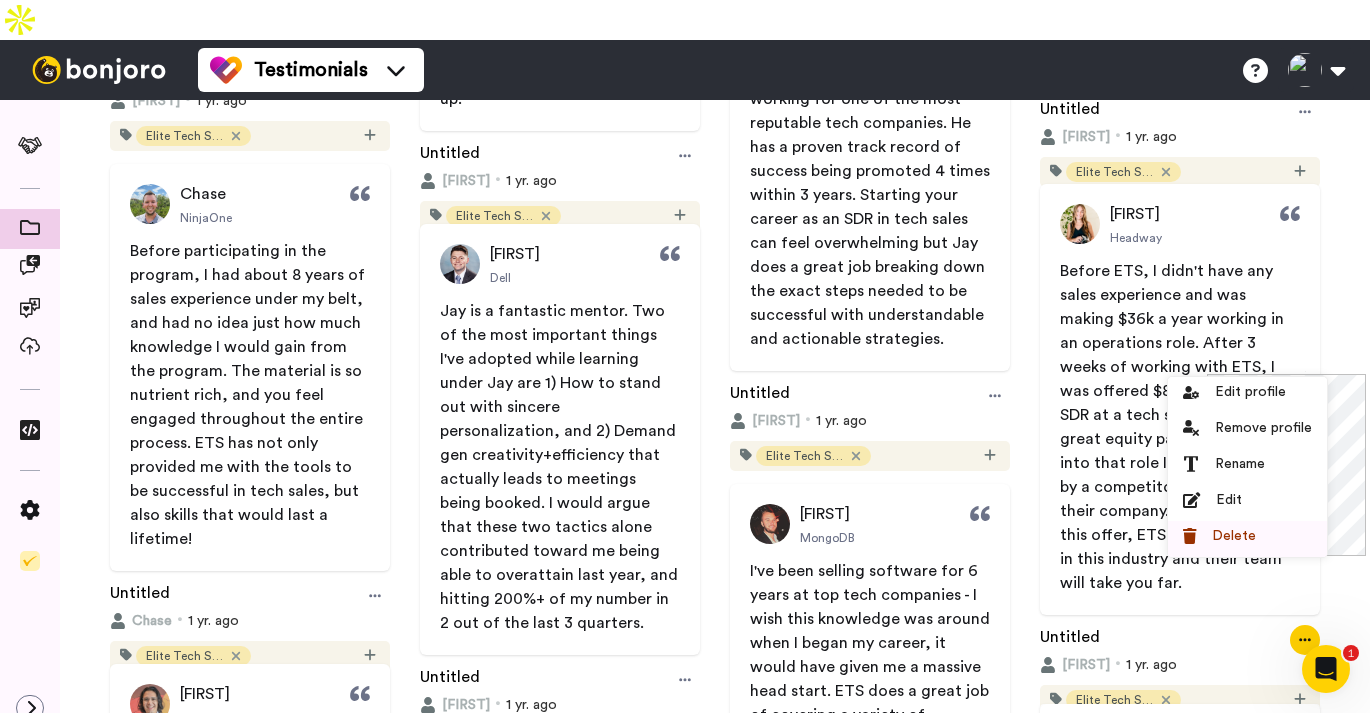 click on "Delete" at bounding box center (1247, 536) 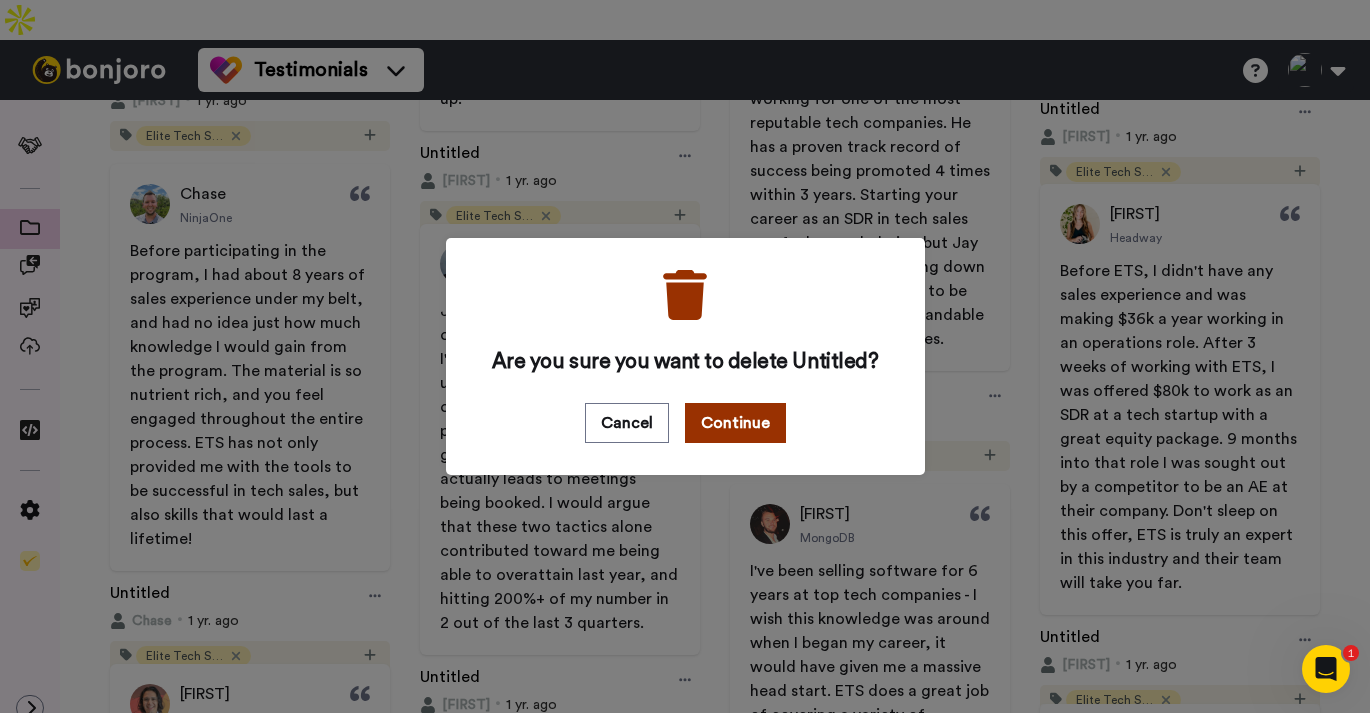 click on "Continue" at bounding box center (735, 423) 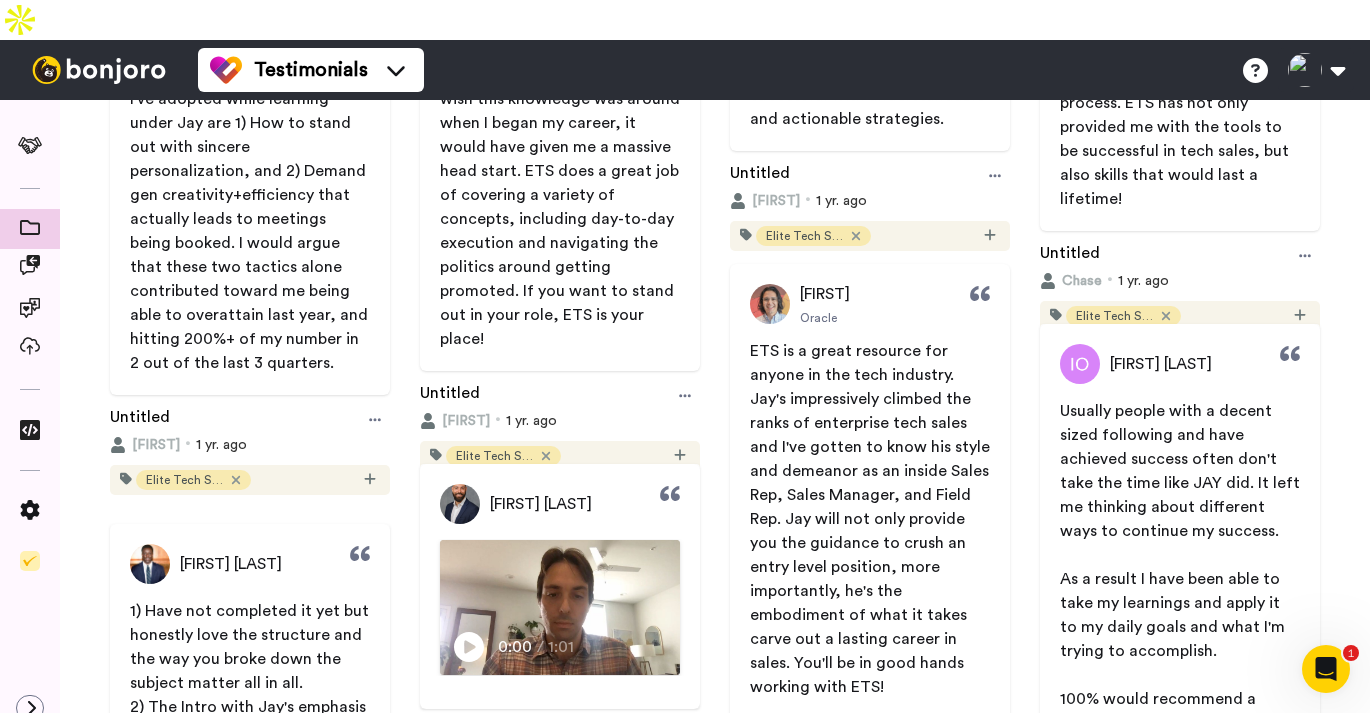 scroll, scrollTop: 11038, scrollLeft: 0, axis: vertical 